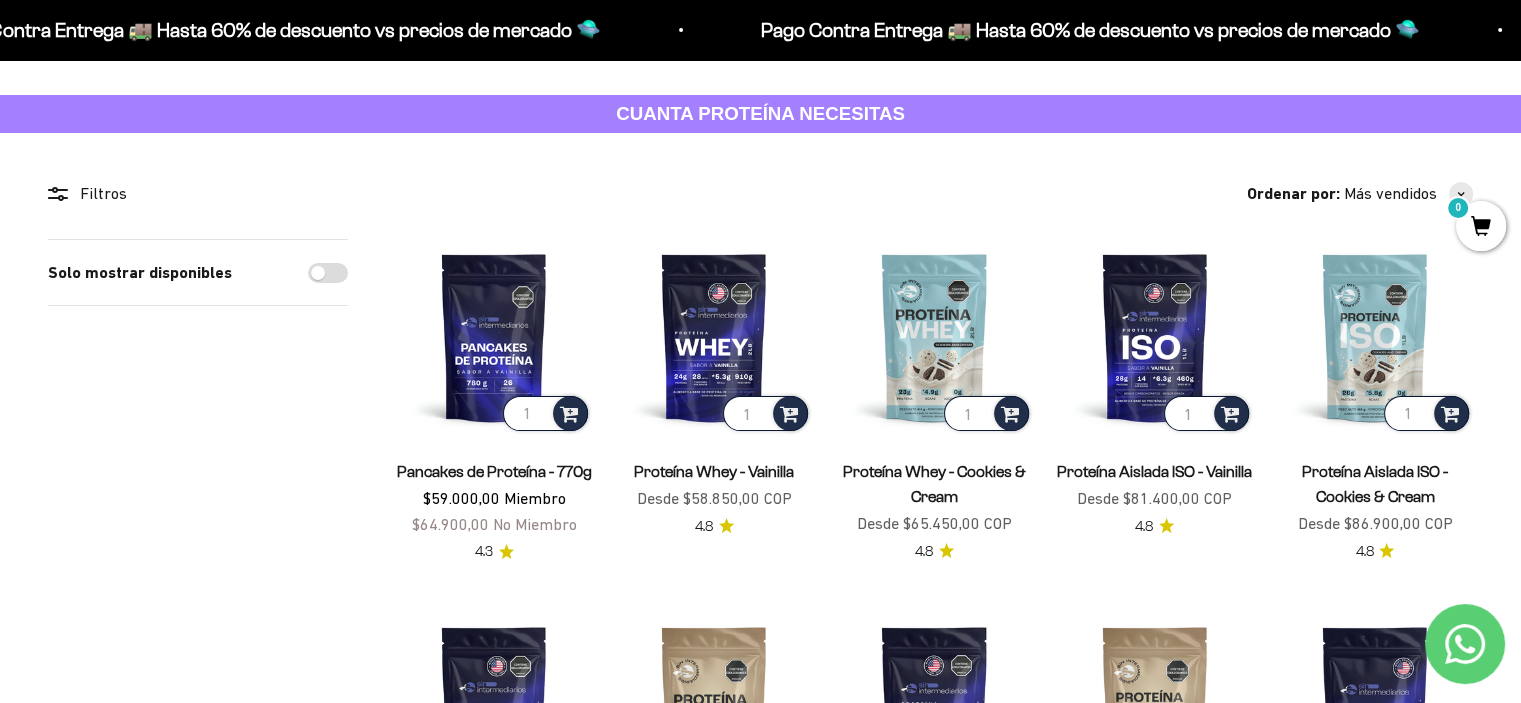 scroll, scrollTop: 0, scrollLeft: 0, axis: both 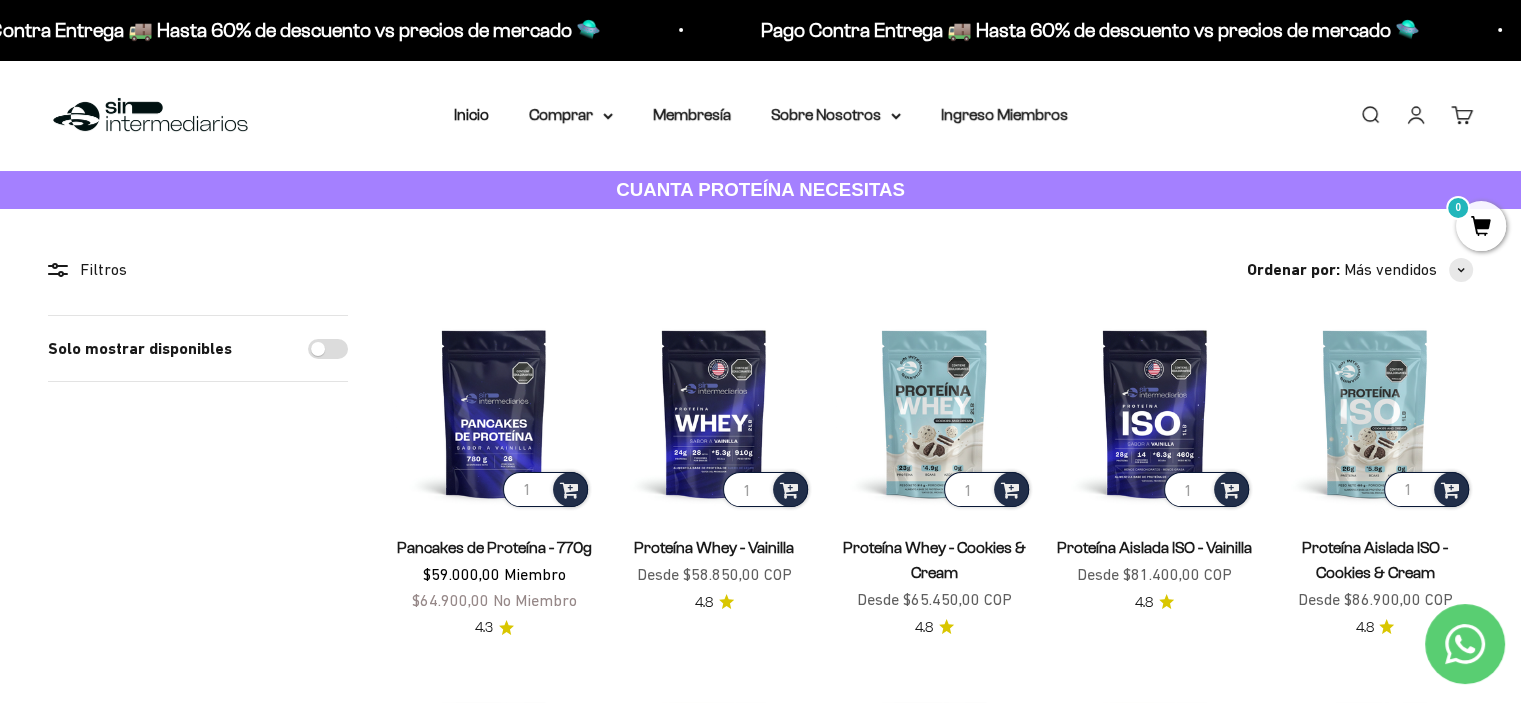 click on "CUANTA PROTEÍNA NECESITAS" at bounding box center [760, 189] 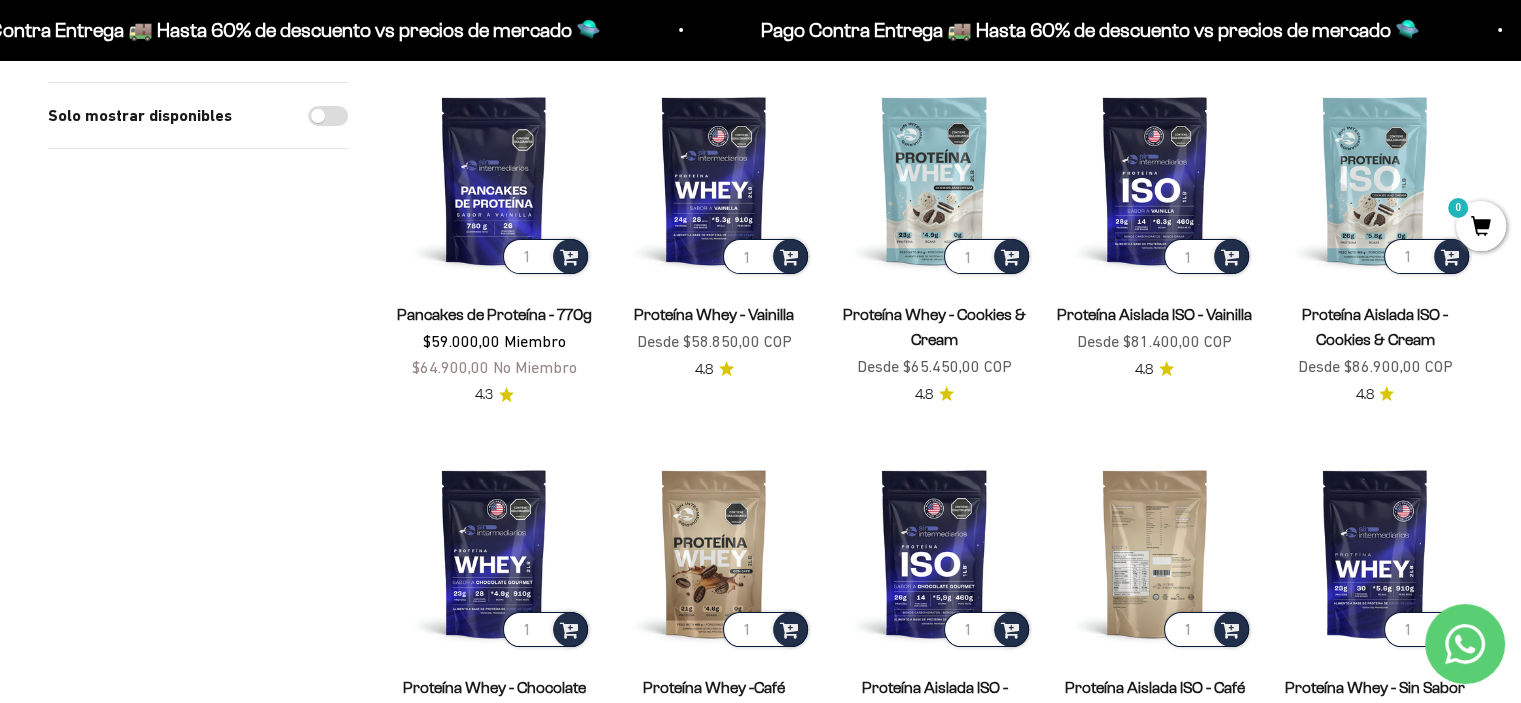 scroll, scrollTop: 200, scrollLeft: 0, axis: vertical 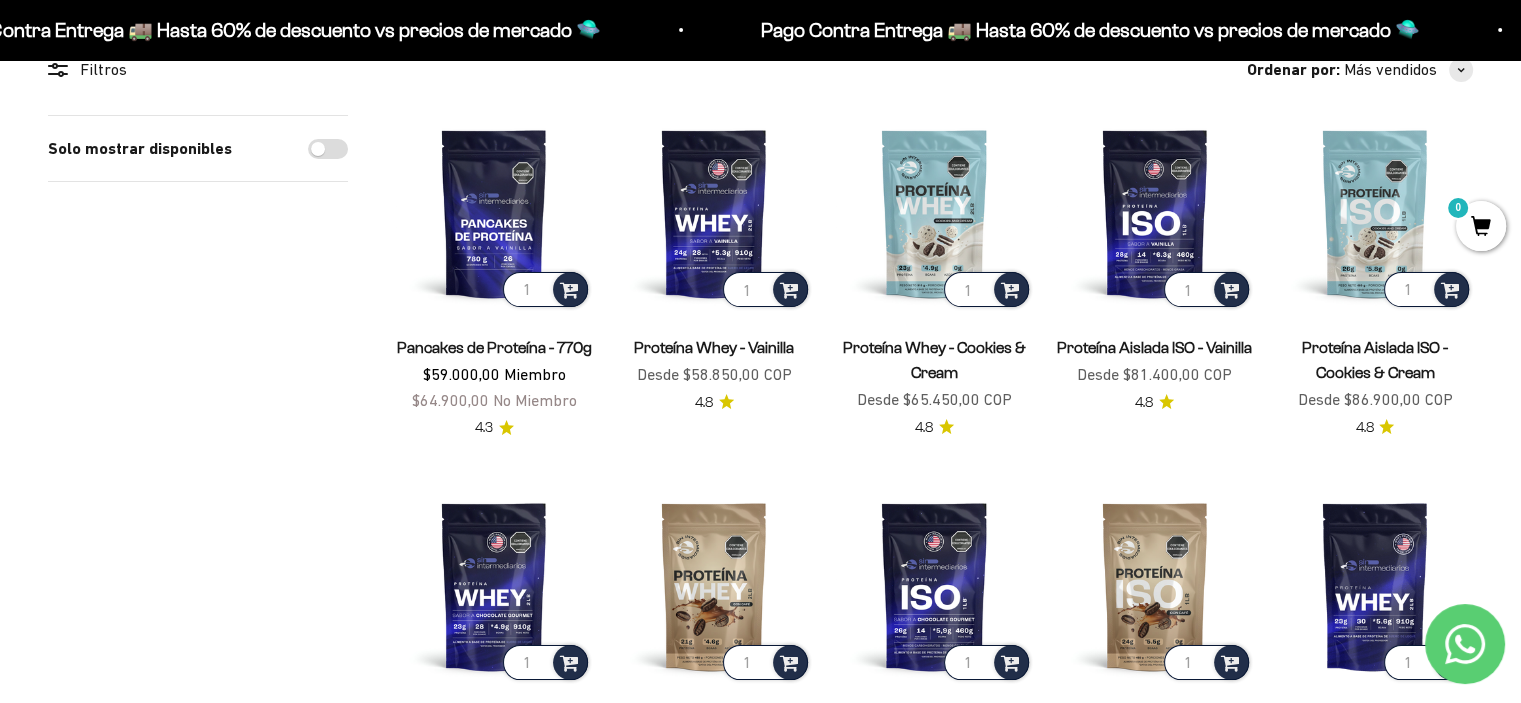 click on "Proteína Aislada ISO - Cookies & Cream" at bounding box center (1375, 360) 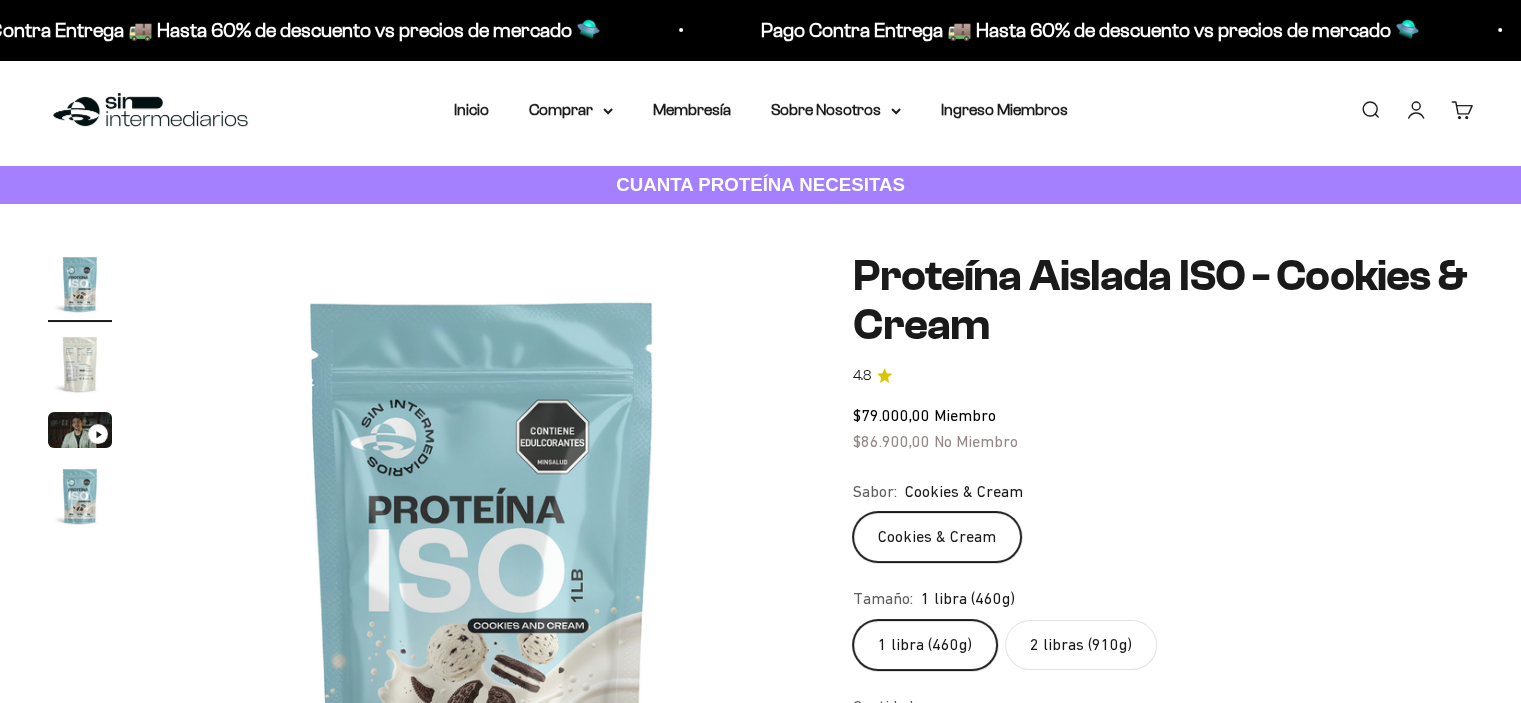 scroll, scrollTop: 100, scrollLeft: 0, axis: vertical 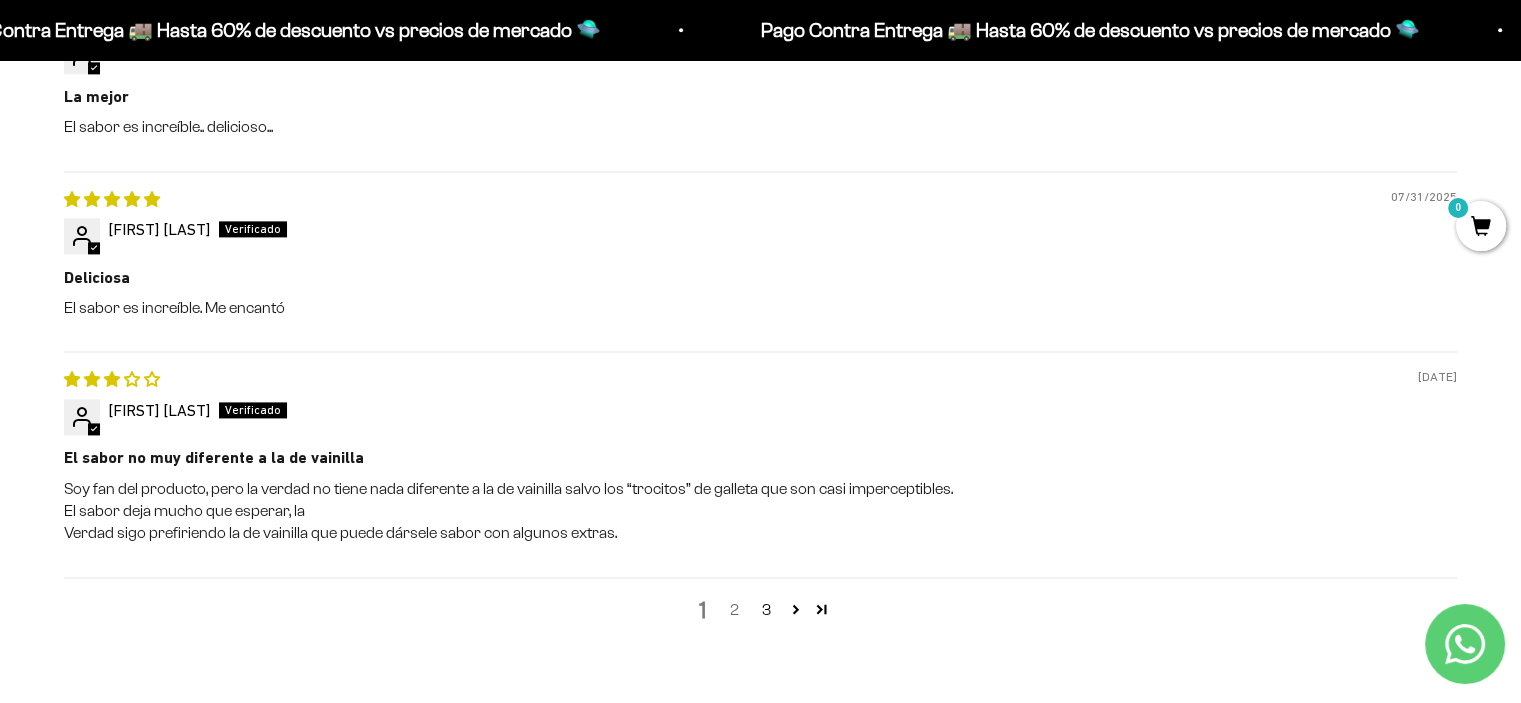 click on "2" at bounding box center (735, 610) 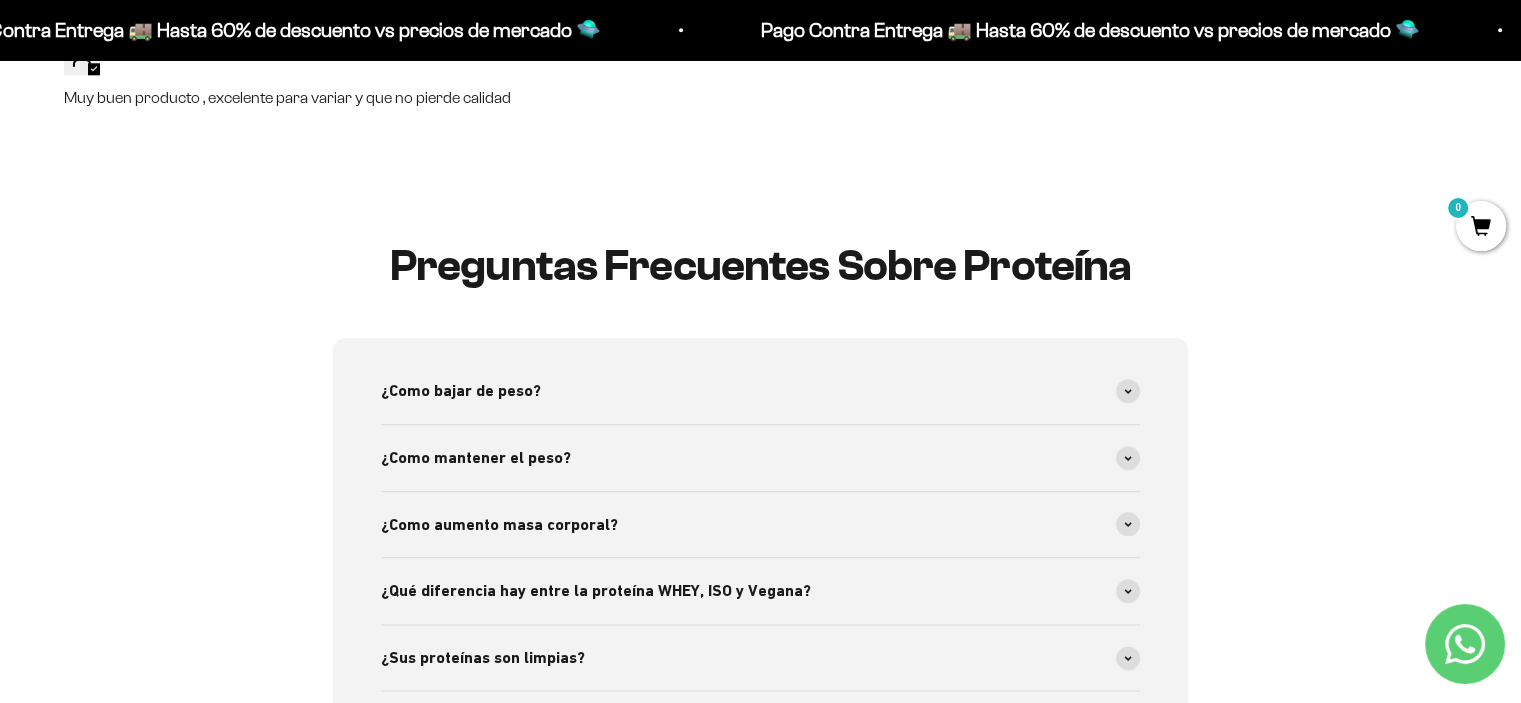 scroll, scrollTop: 2222, scrollLeft: 0, axis: vertical 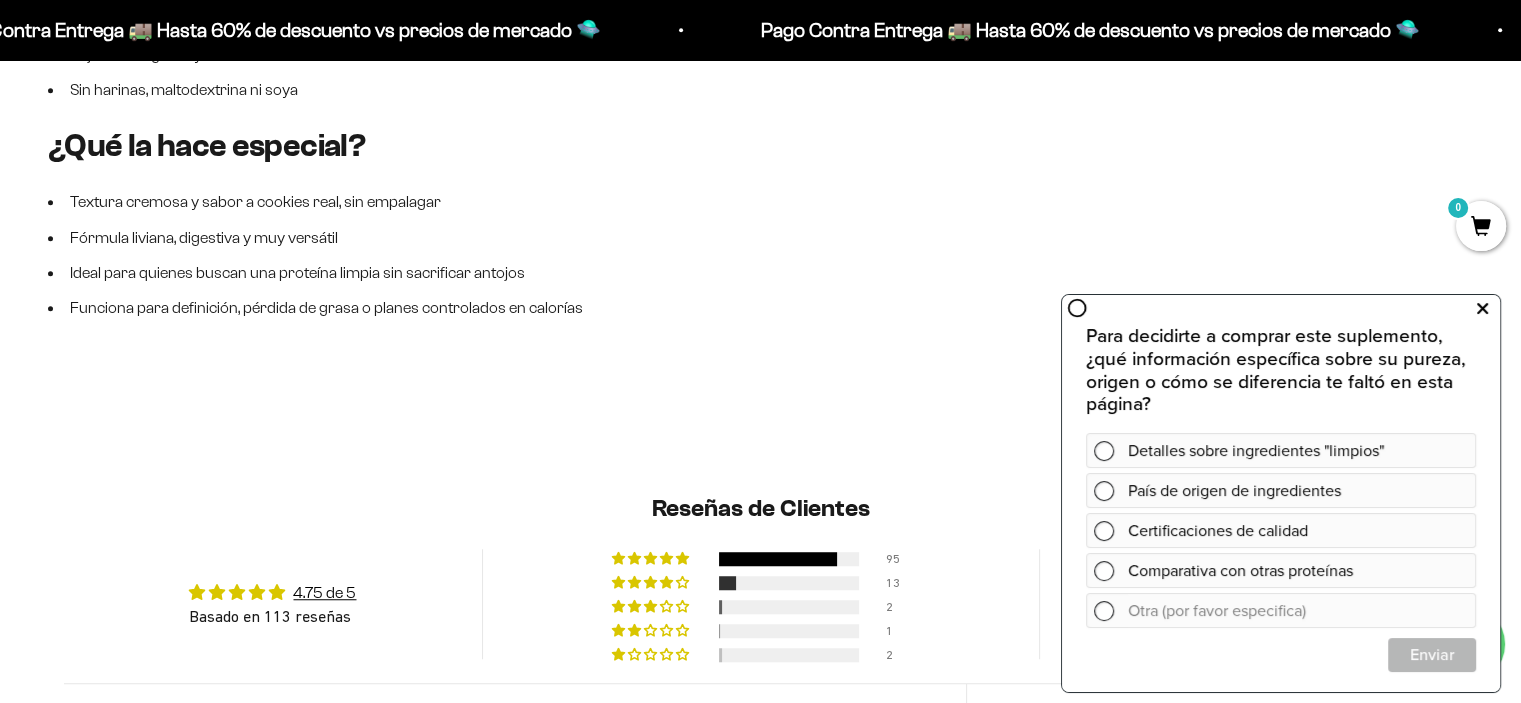 click at bounding box center [1482, 309] 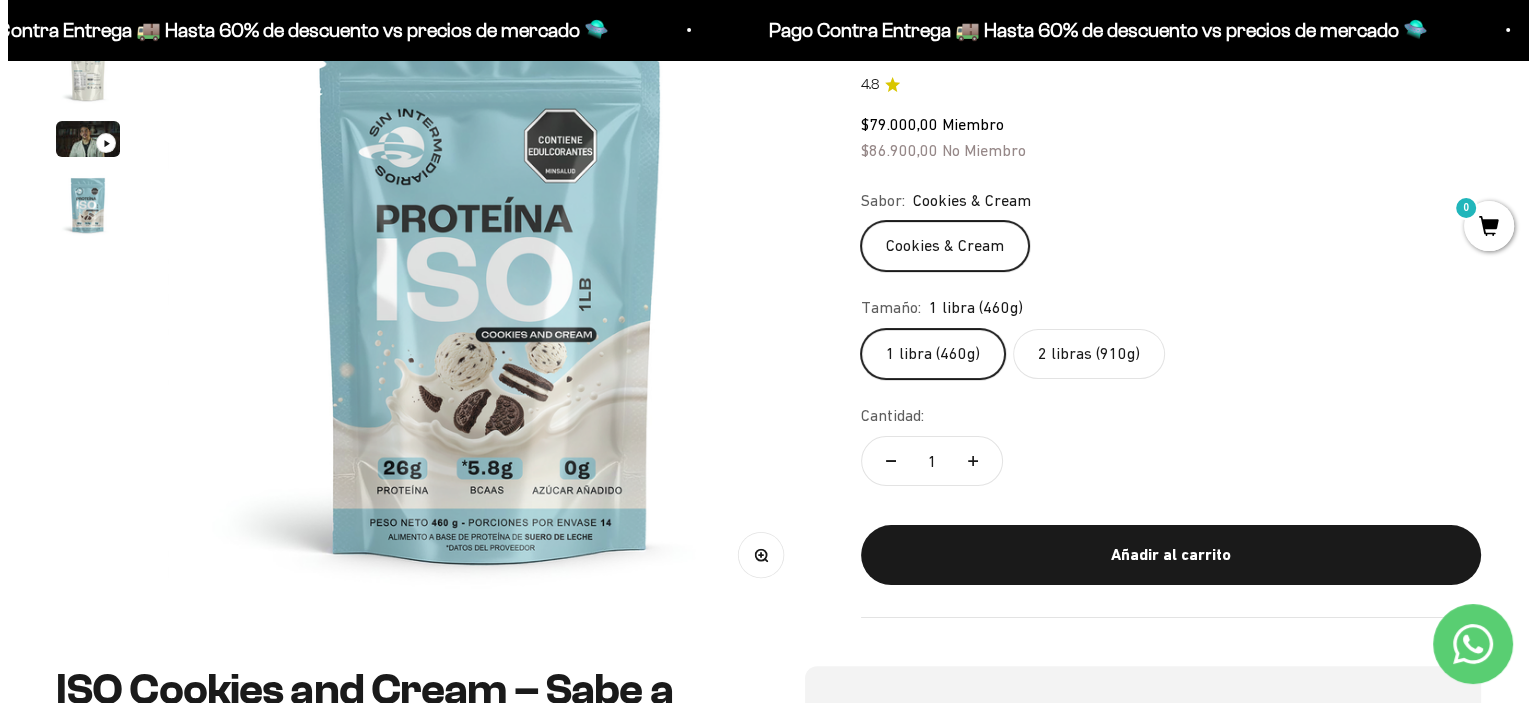 scroll, scrollTop: 300, scrollLeft: 0, axis: vertical 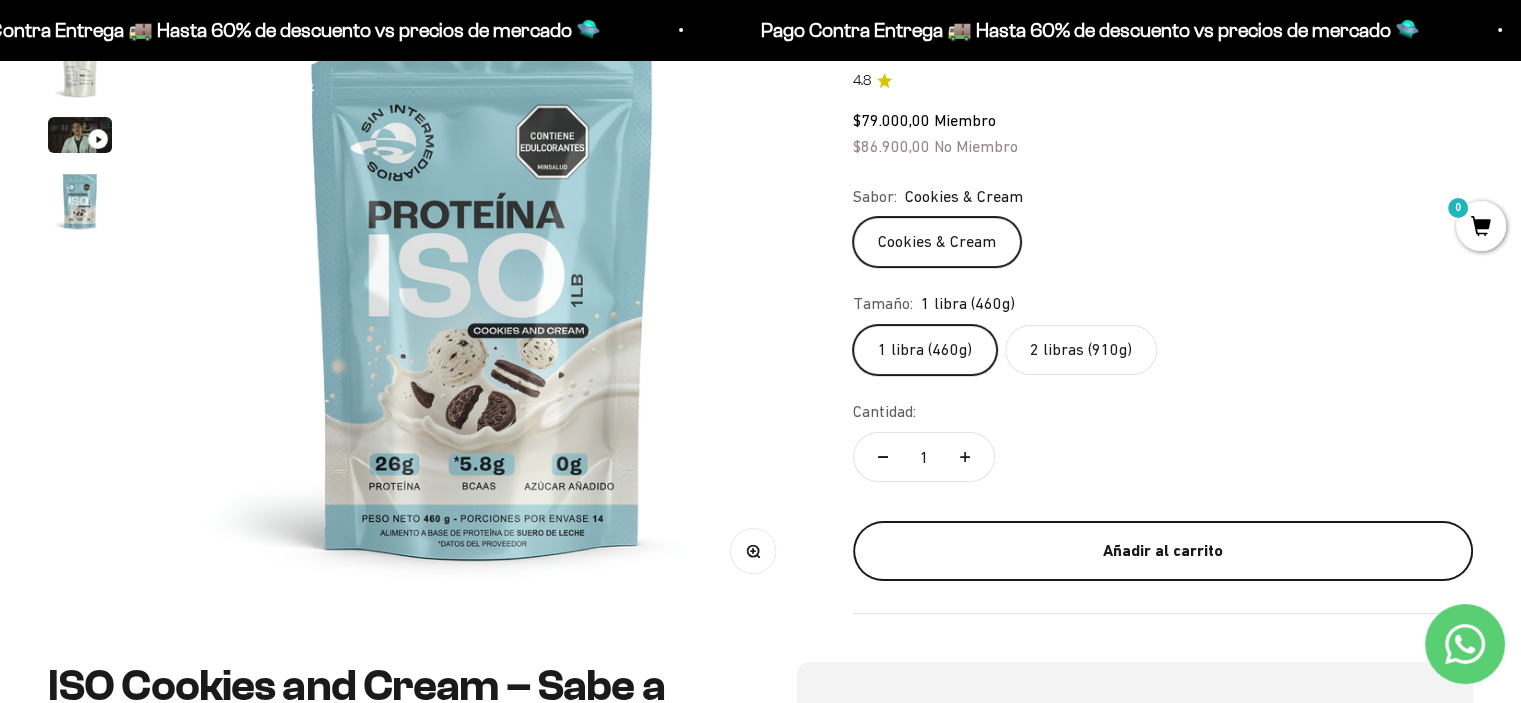 click on "Añadir al carrito" at bounding box center [1163, 551] 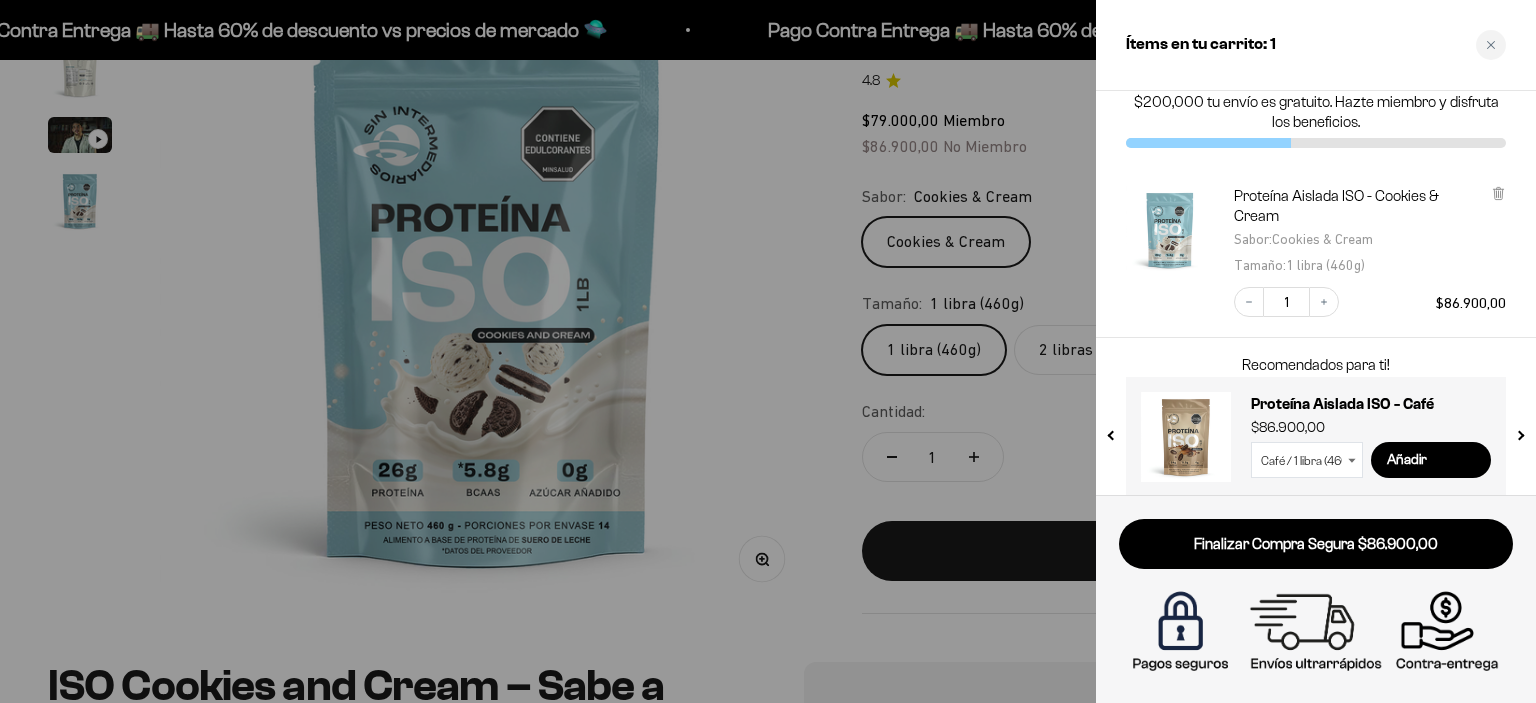 scroll, scrollTop: 53, scrollLeft: 0, axis: vertical 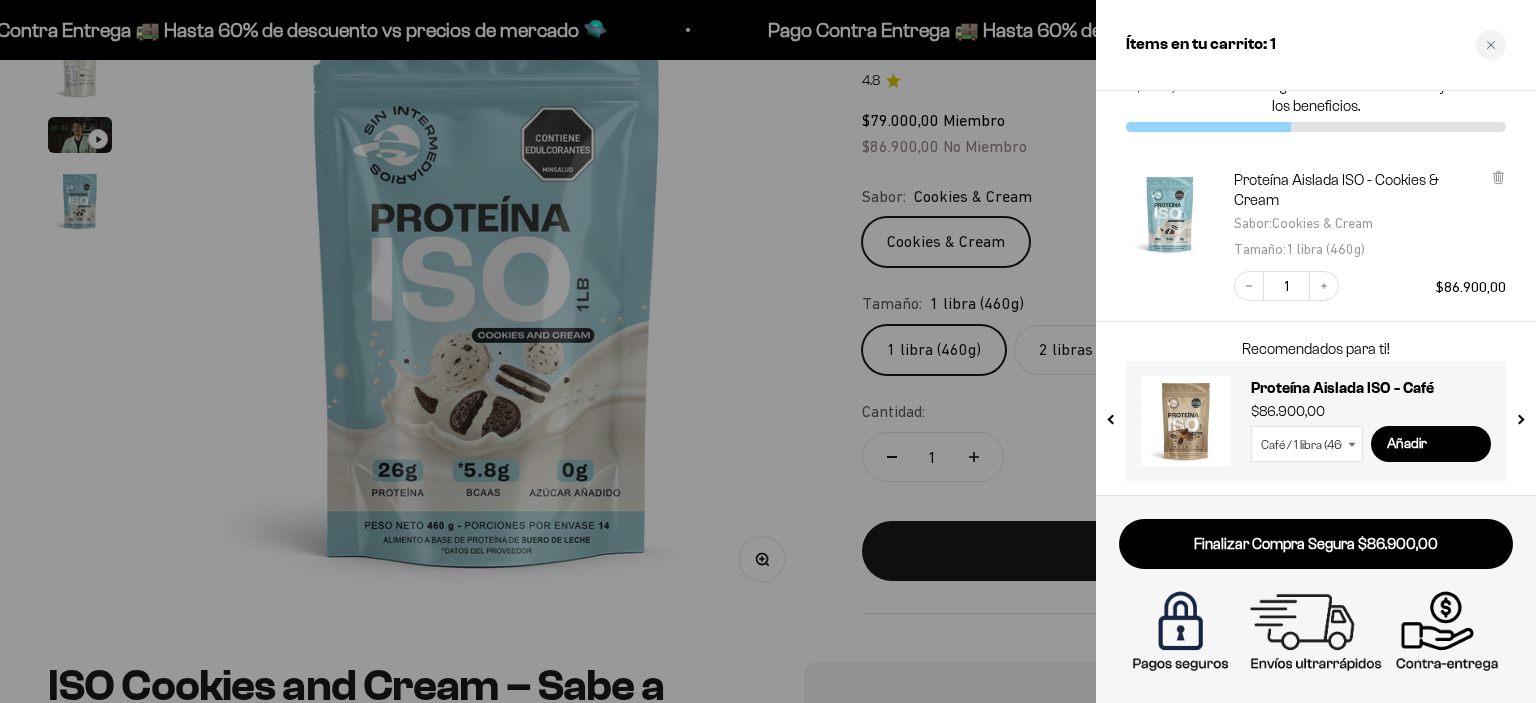 click at bounding box center [1519, 415] 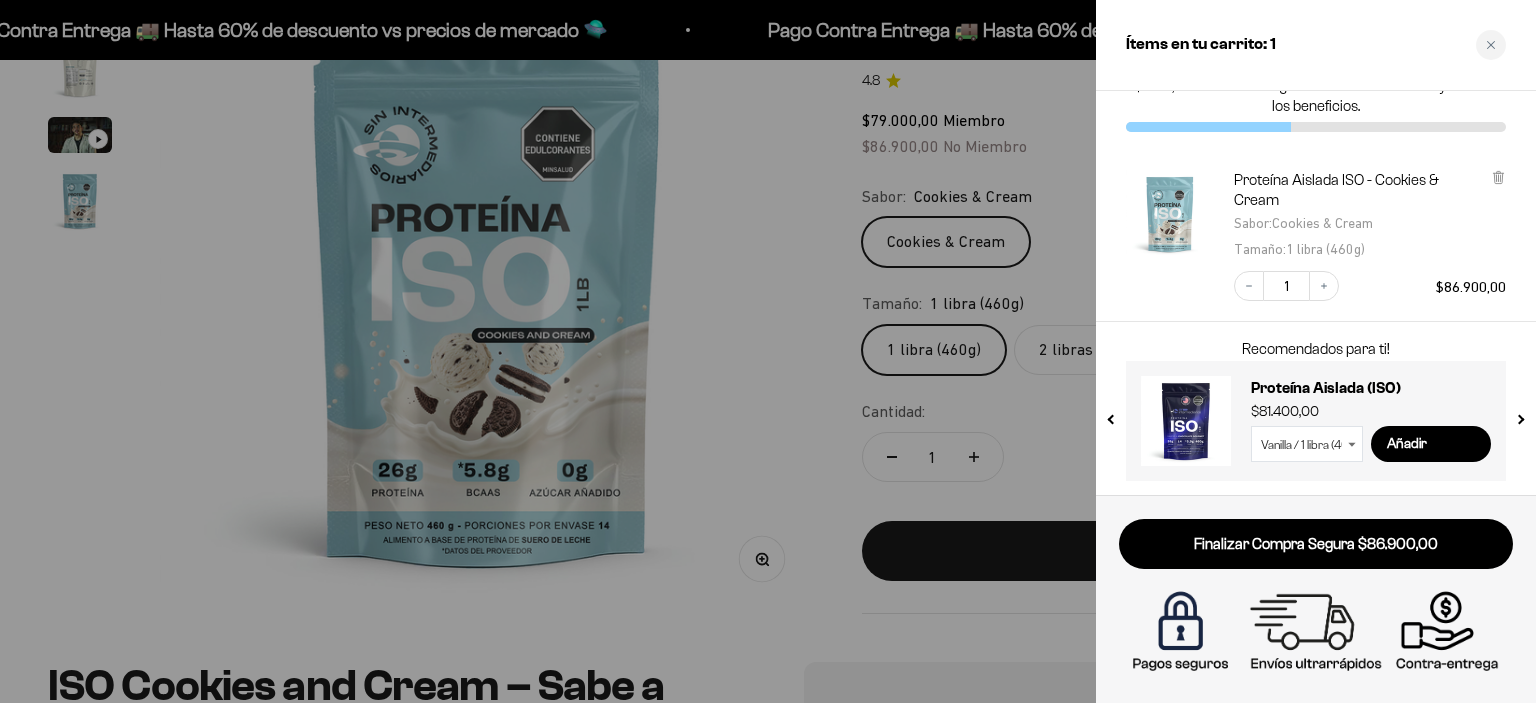 click at bounding box center (1519, 415) 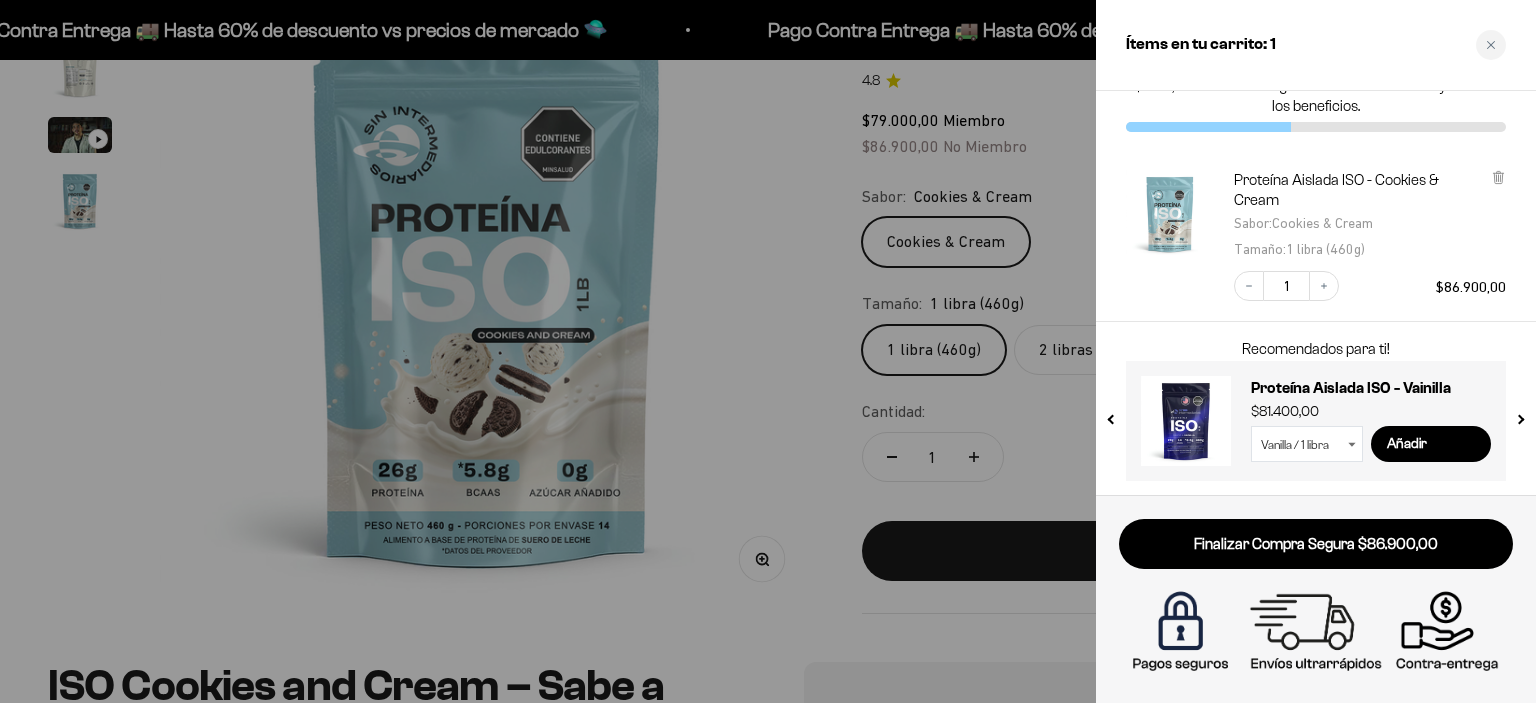 click at bounding box center (1519, 415) 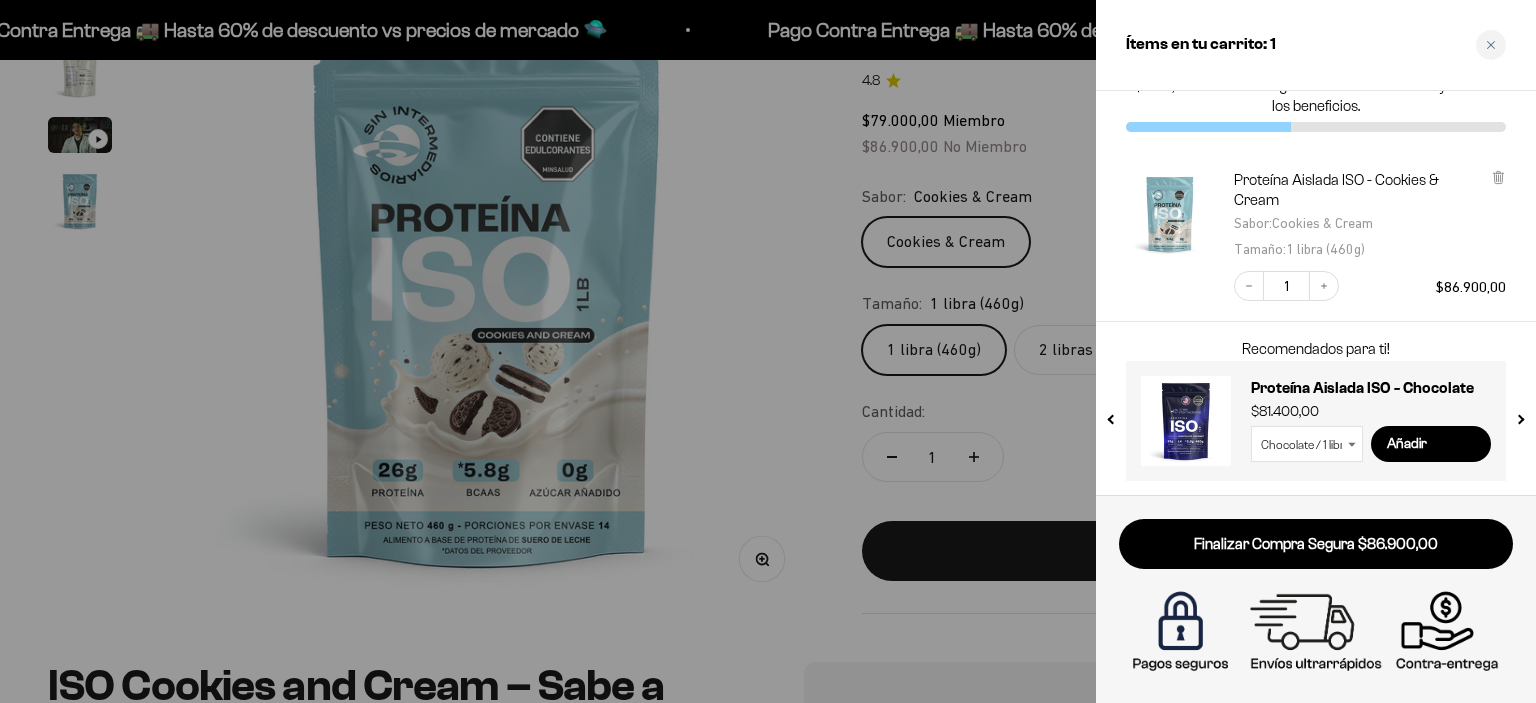 click at bounding box center (1519, 415) 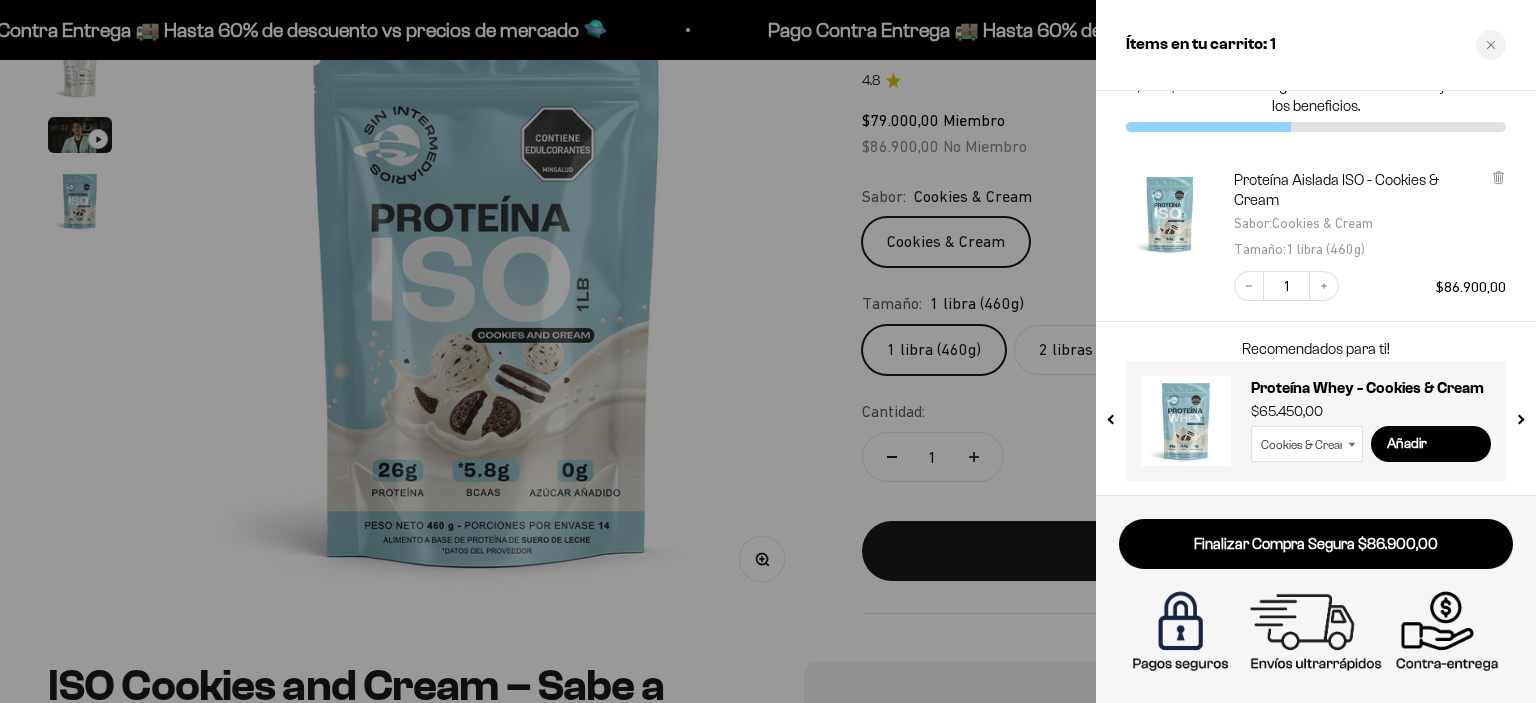 click at bounding box center (1519, 415) 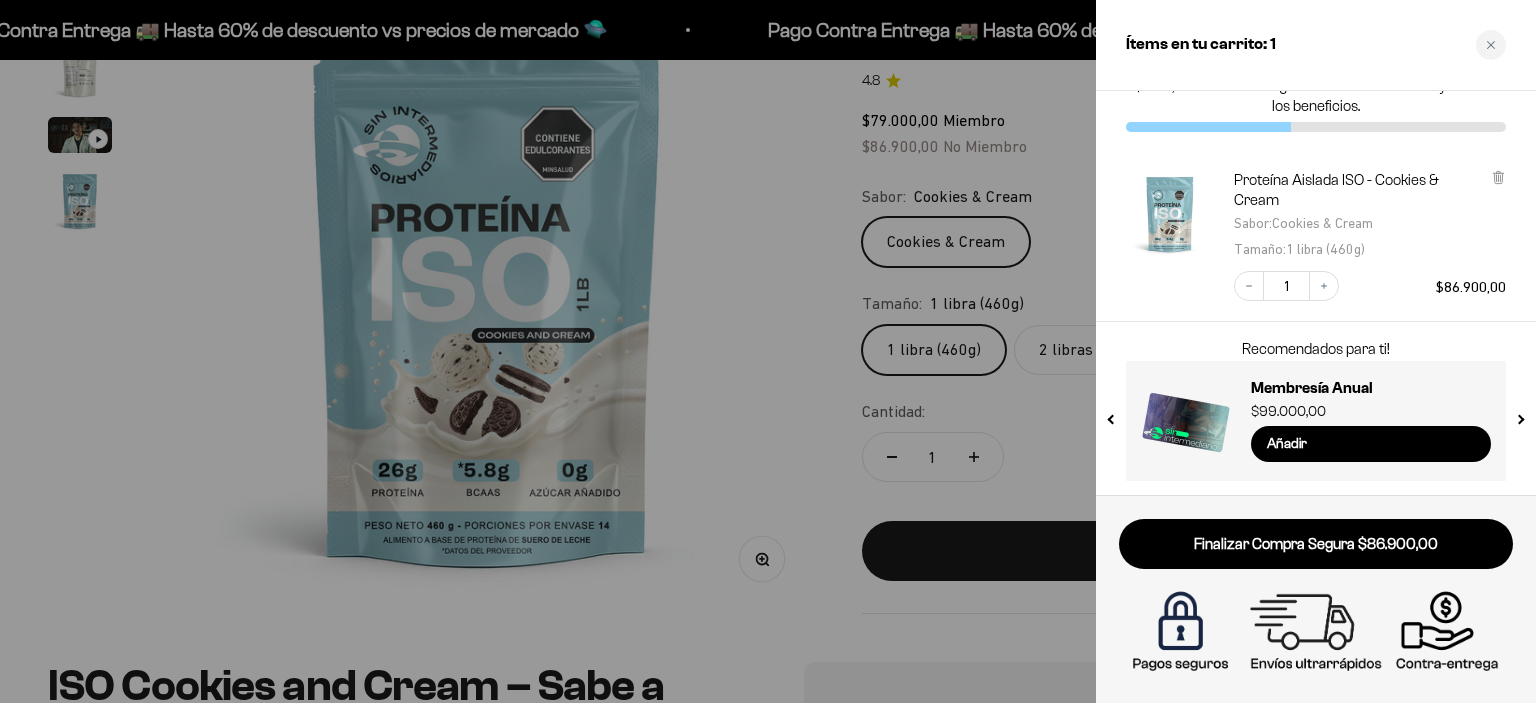 click at bounding box center (1519, 415) 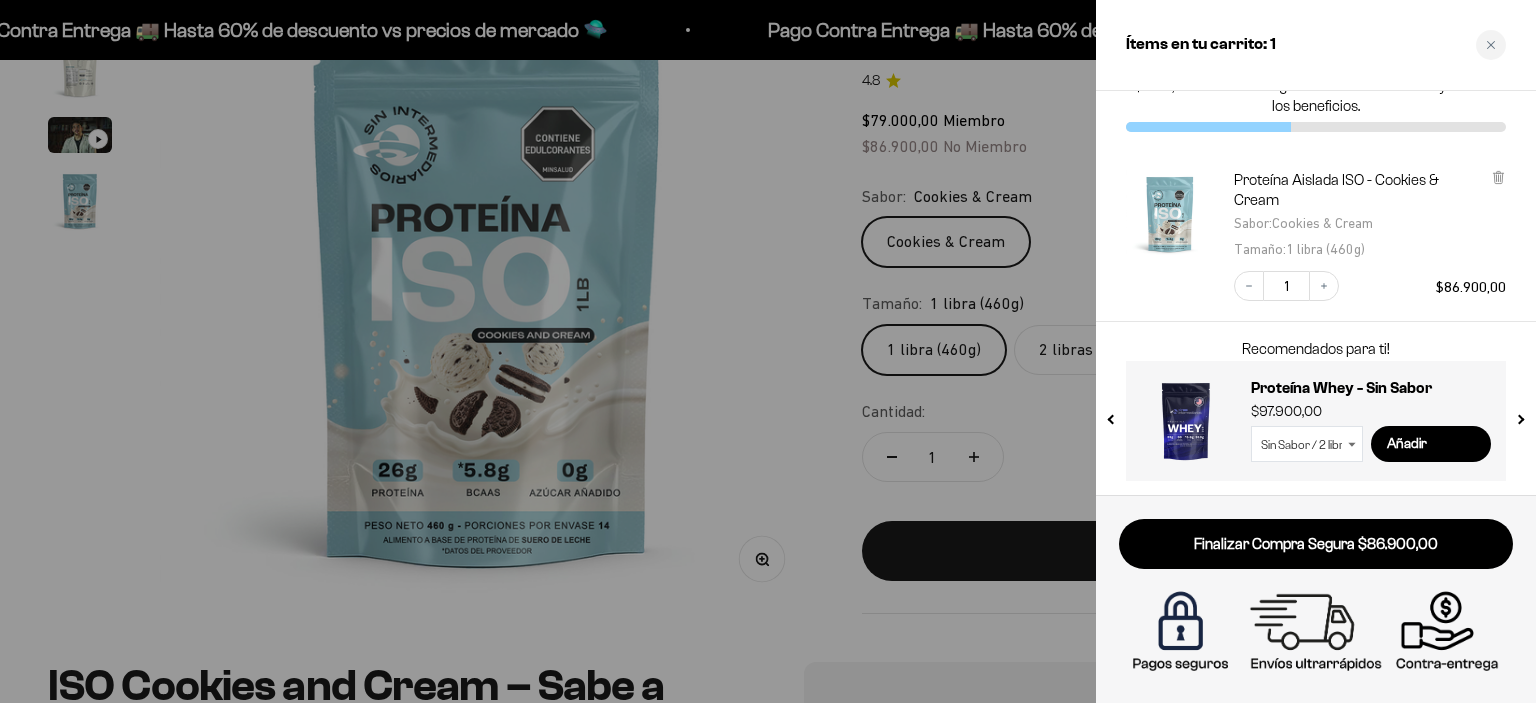 click at bounding box center [1519, 415] 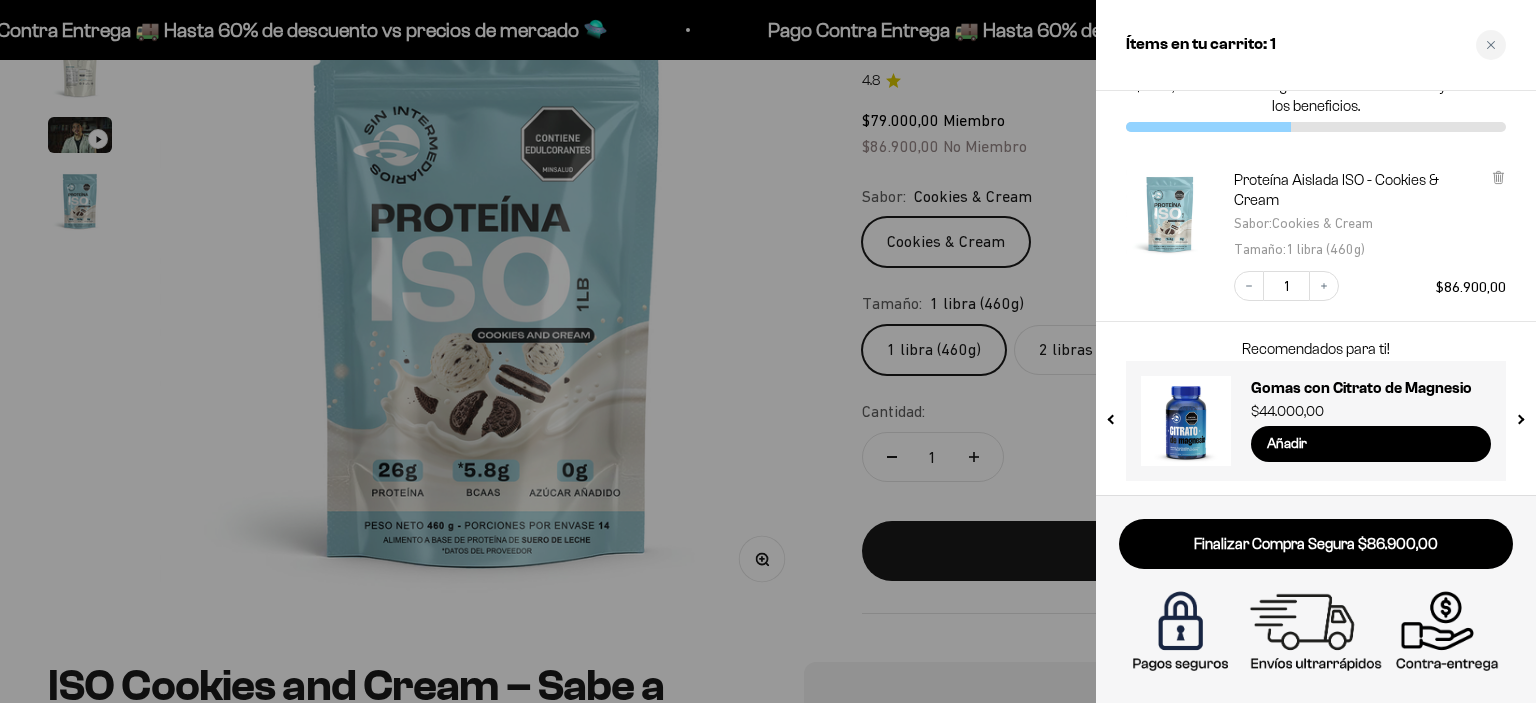 click at bounding box center (1519, 415) 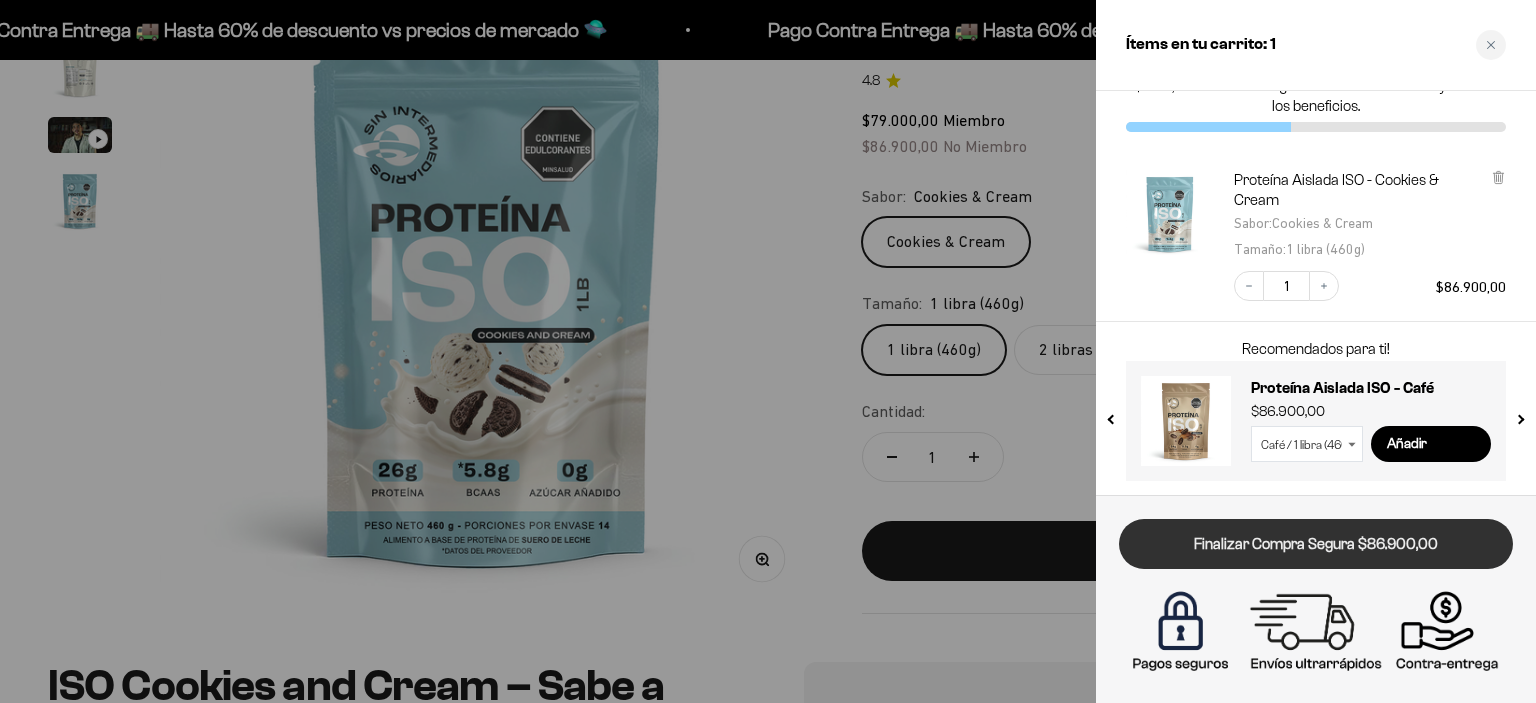 click on "Finalizar Compra Segura $86.900,00" at bounding box center [1316, 544] 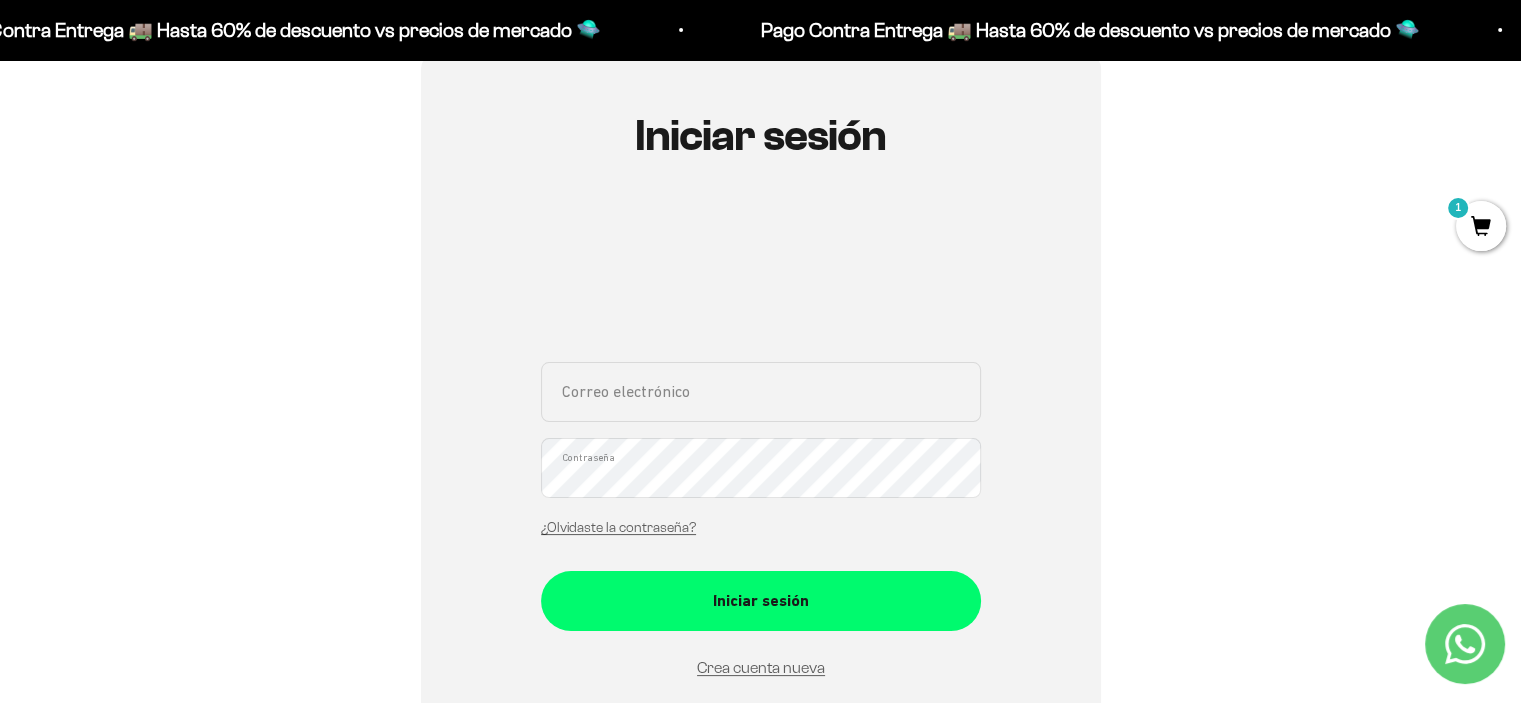 scroll, scrollTop: 100, scrollLeft: 0, axis: vertical 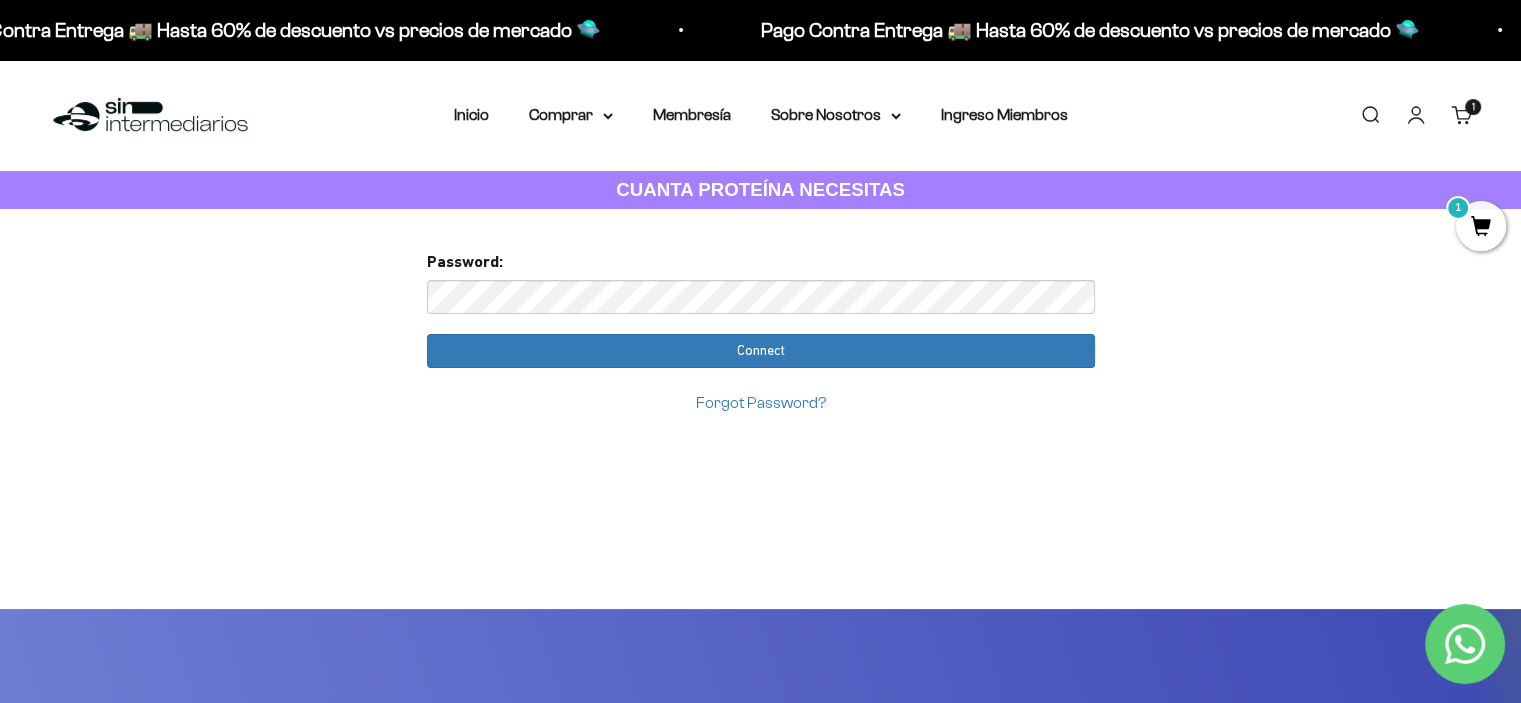 click on "Connect" at bounding box center (761, 351) 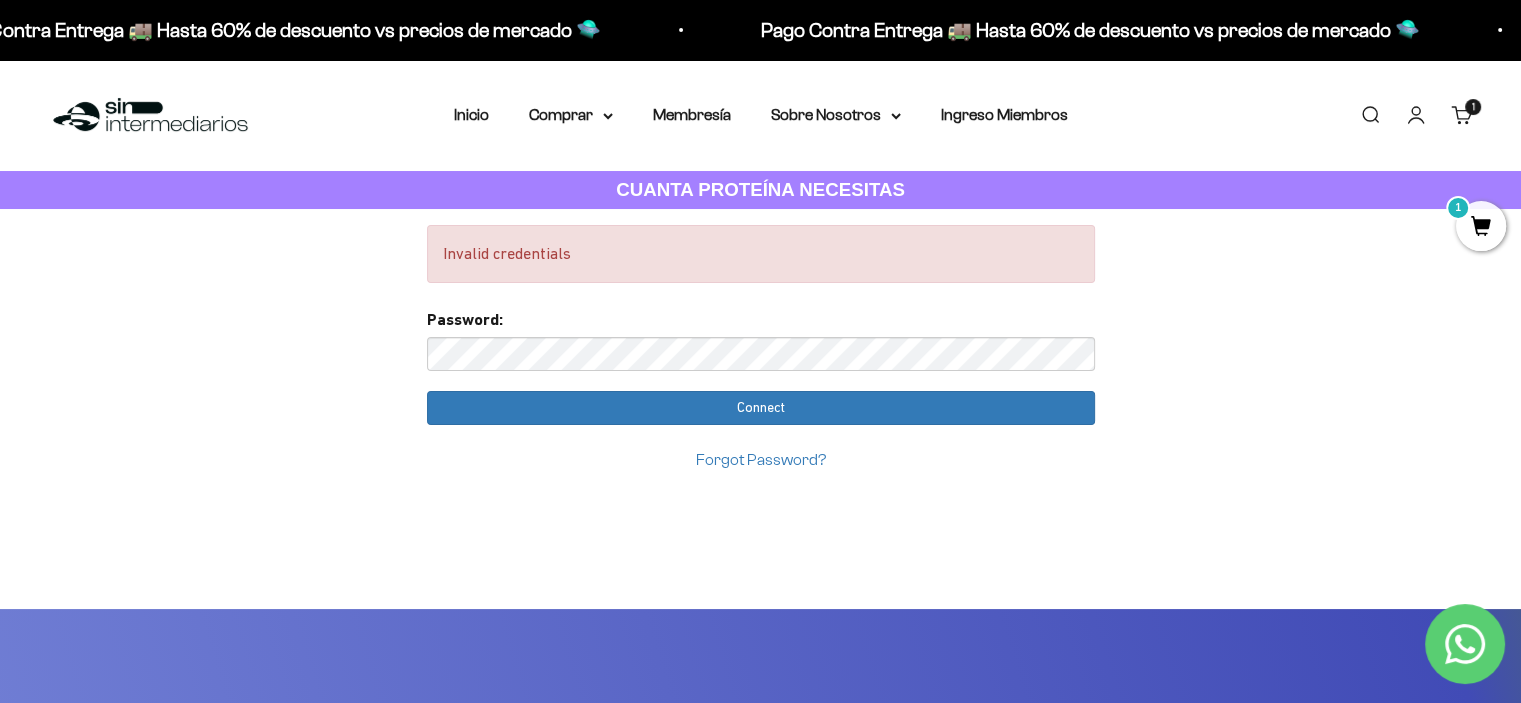 click on "Invalid credentials
Too many requests. Please try again later.
Username:
rengifo.aguirre.nathalia@gmail.com
Passw    ord:
Login
You already have an account
Please enter password for  rengifo.aguirre.nathalia@gmail.com  in  SinIntermediarios  to complete your account setup with  facebook .
Password:
Connect" at bounding box center [760, 1007] 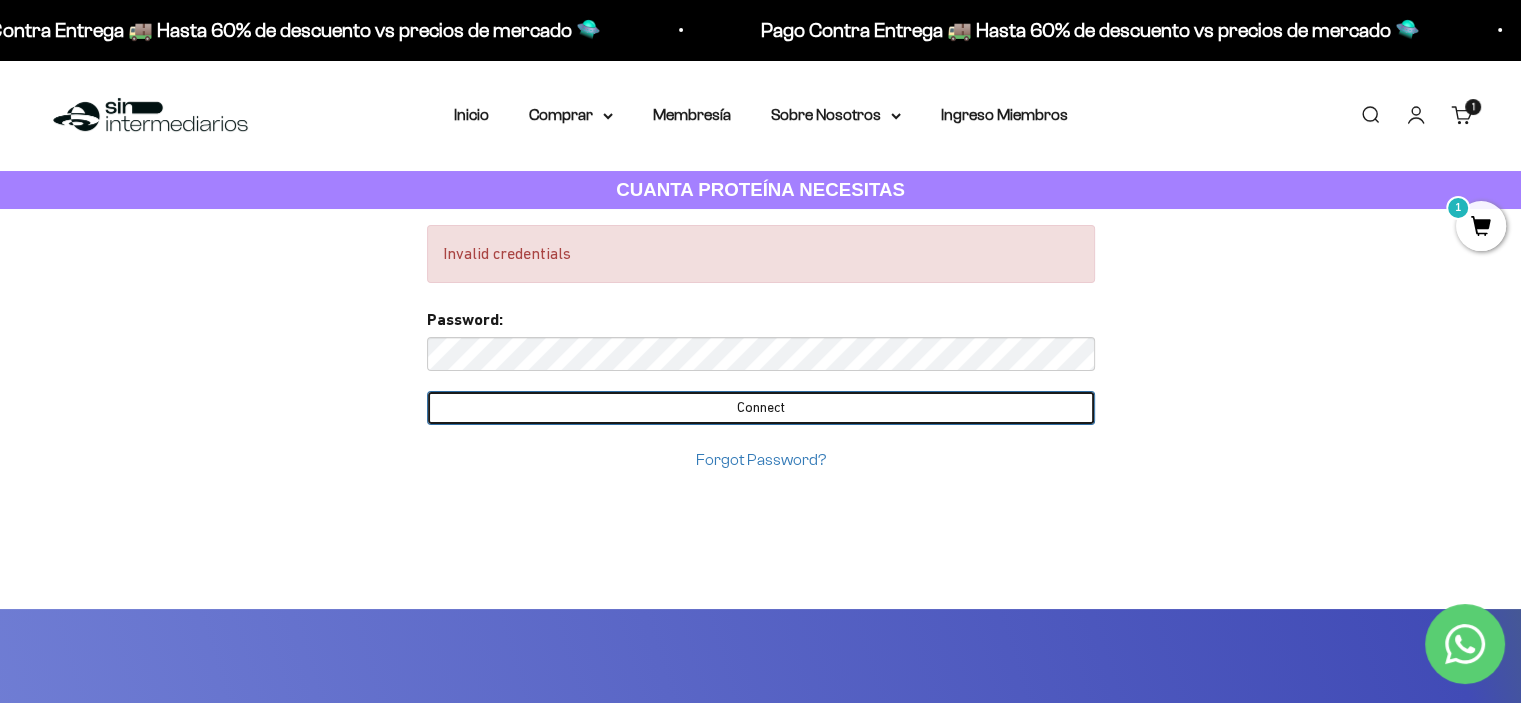 click on "Connect" at bounding box center [761, 408] 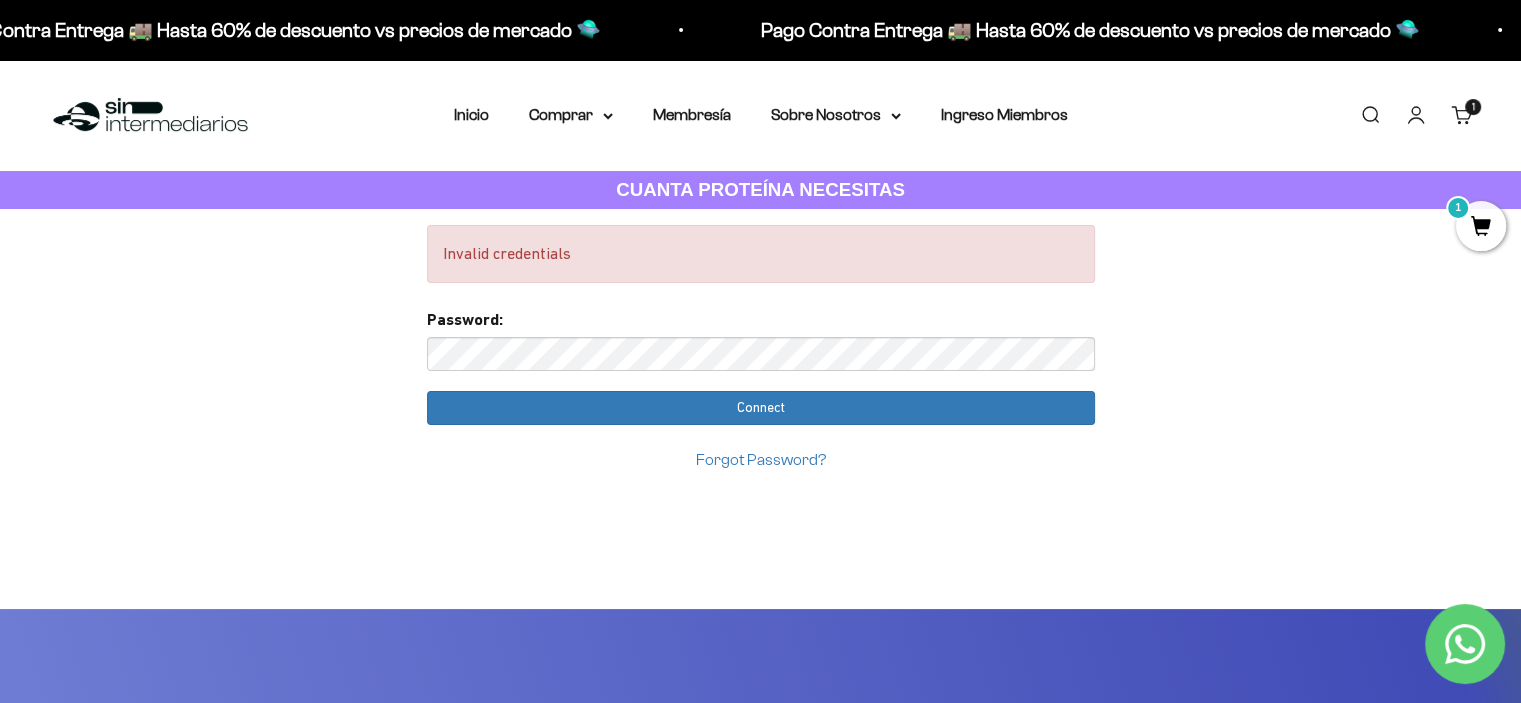click on "1" at bounding box center [1481, 226] 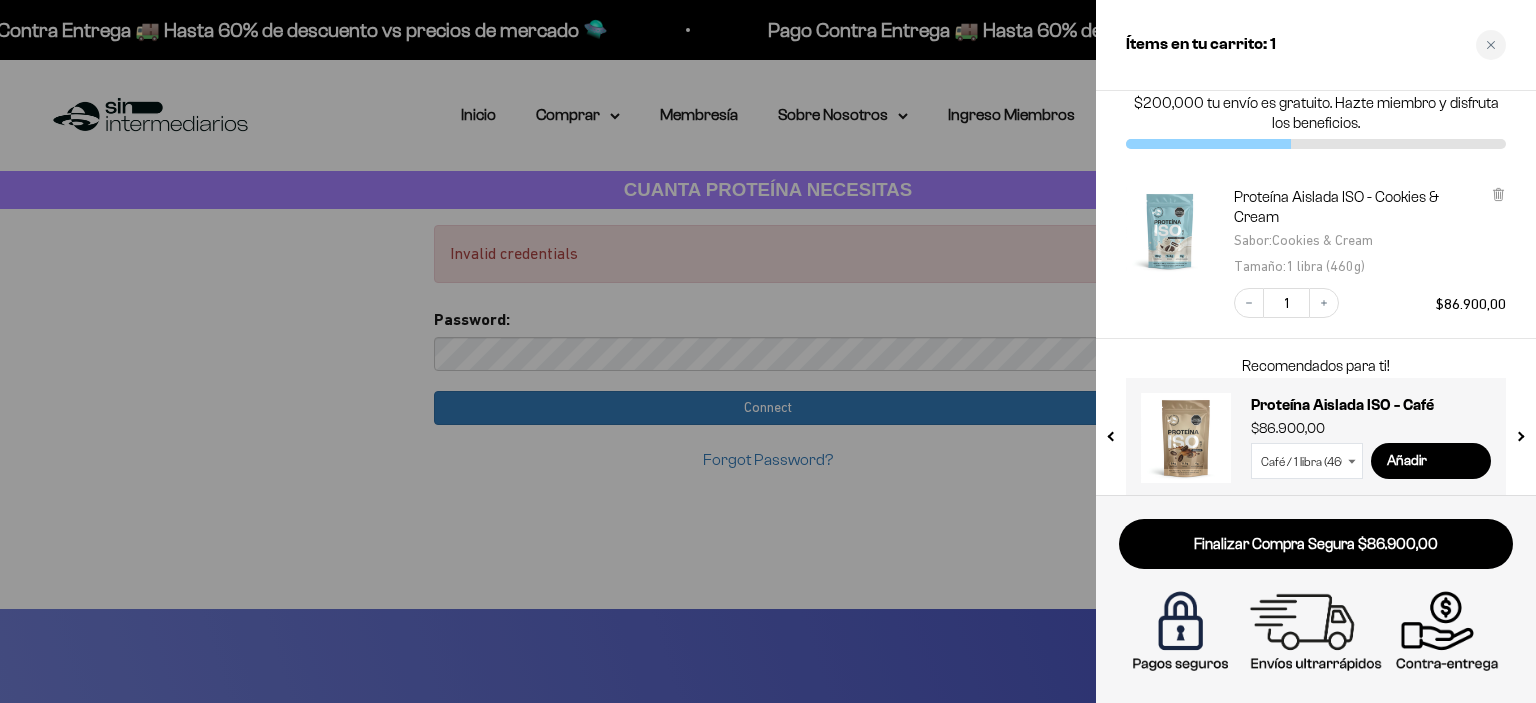 scroll, scrollTop: 53, scrollLeft: 0, axis: vertical 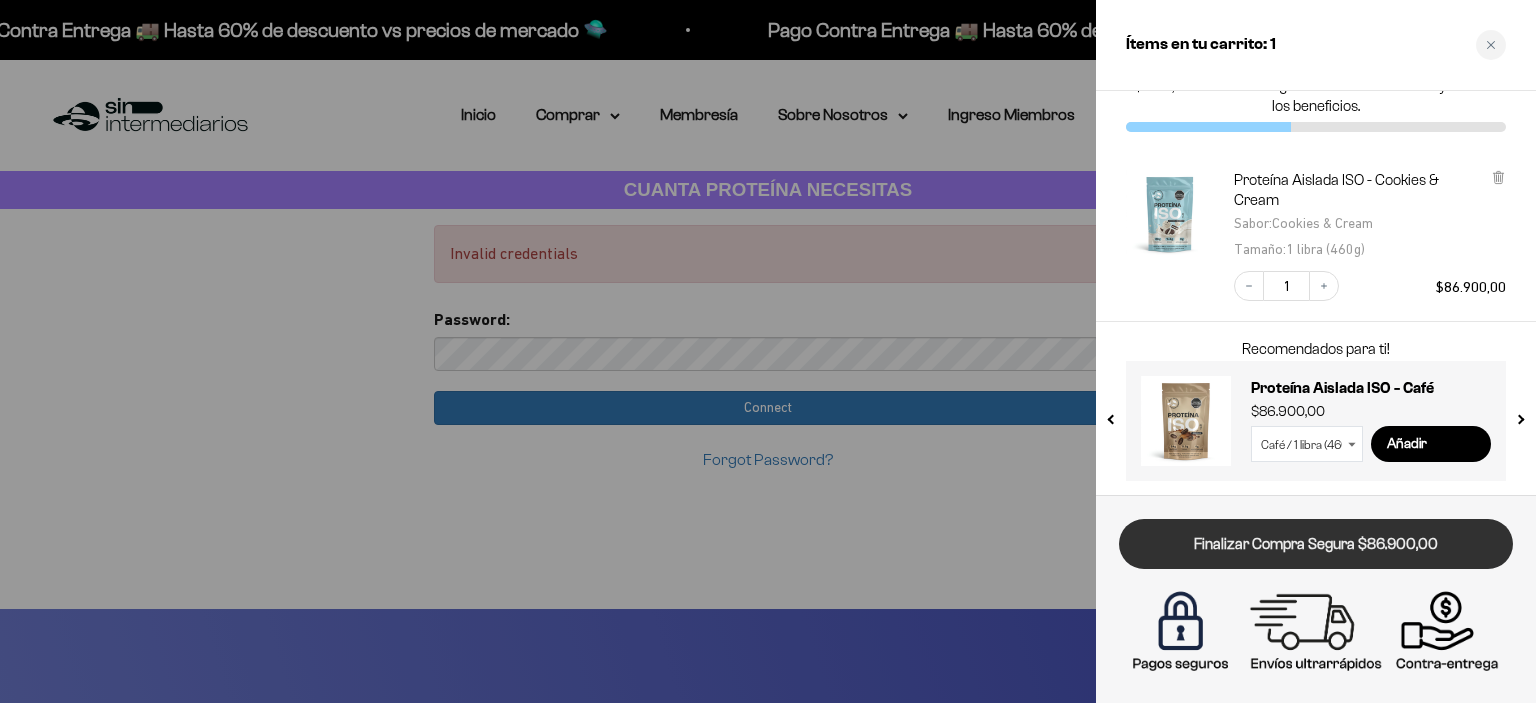 click on "Finalizar Compra Segura $86.900,00" at bounding box center [1316, 544] 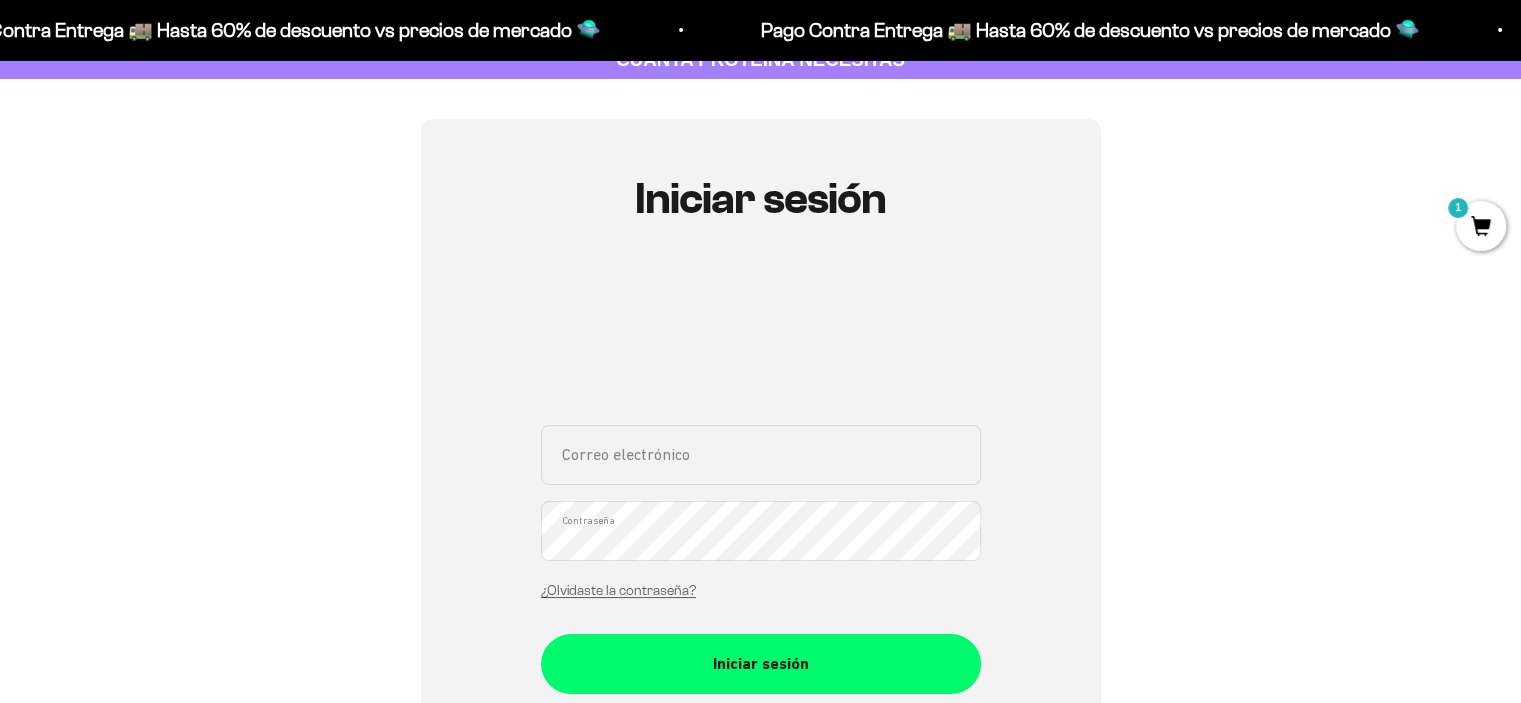 scroll, scrollTop: 200, scrollLeft: 0, axis: vertical 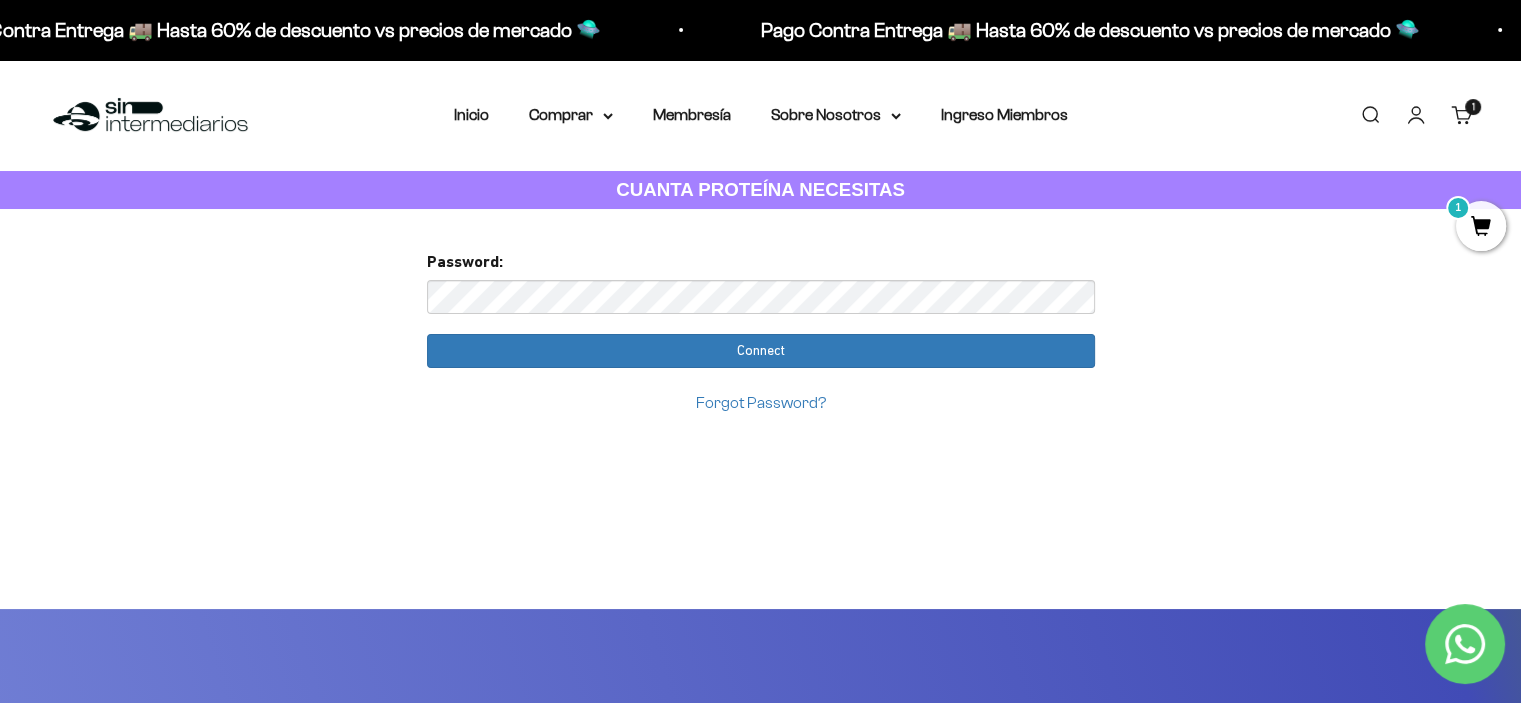 click on "Connect" at bounding box center [761, 351] 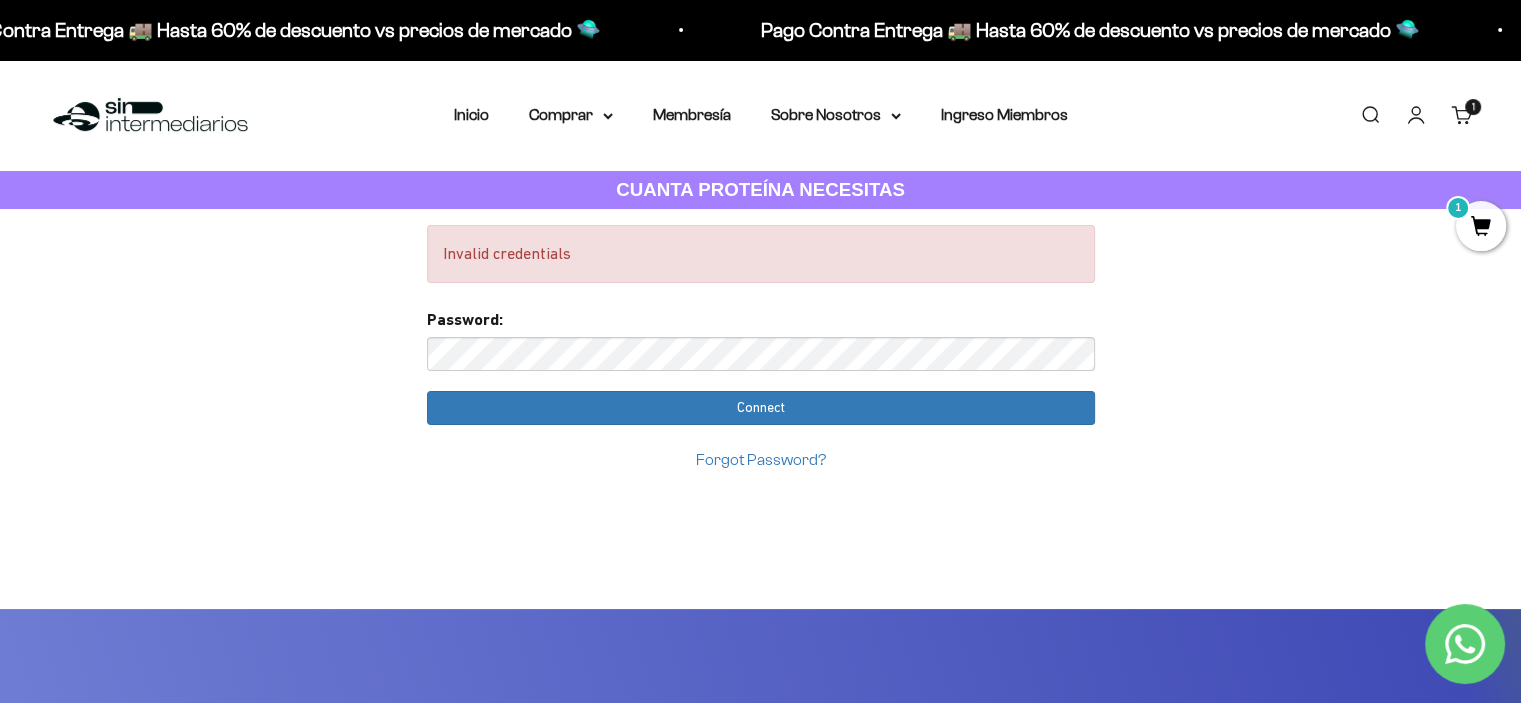 click on "Forgot Password?" at bounding box center (761, 459) 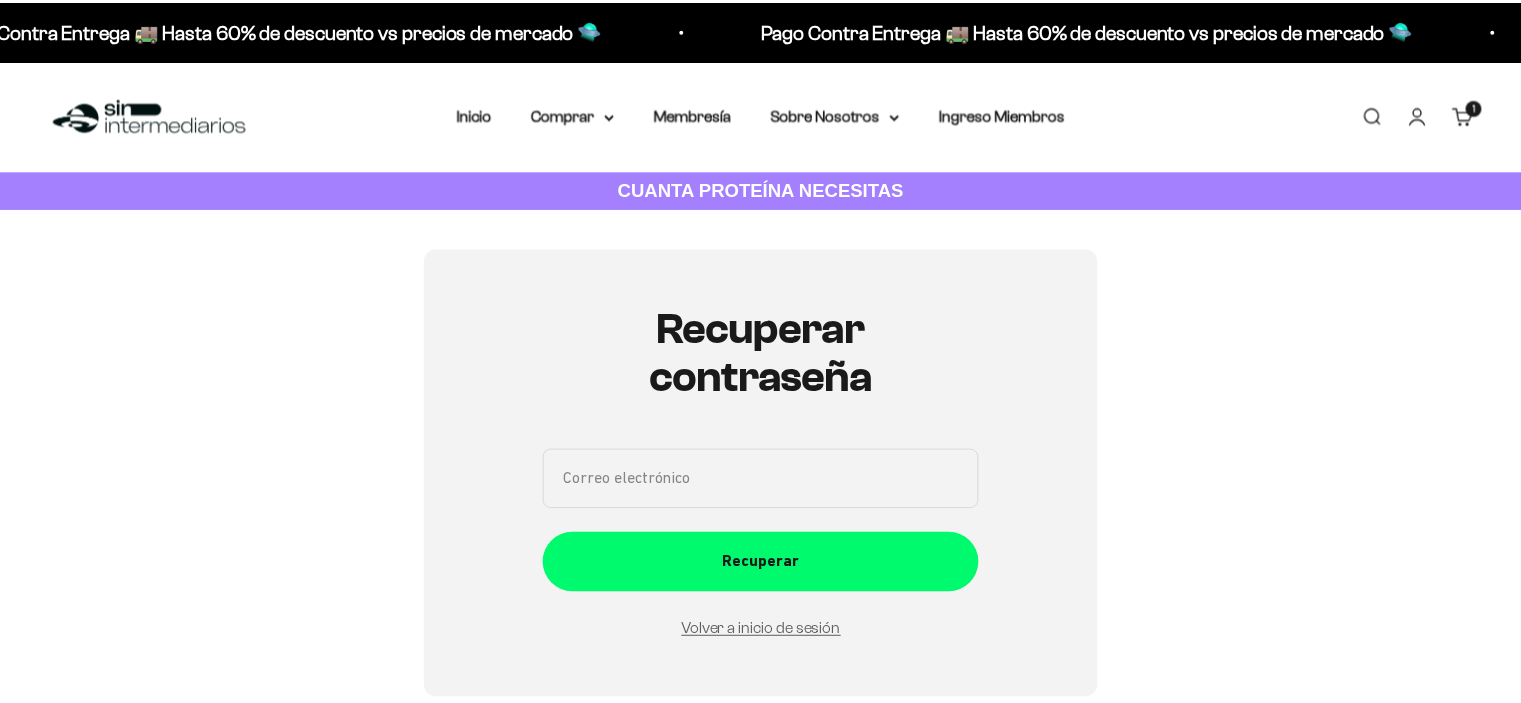 scroll, scrollTop: 225, scrollLeft: 0, axis: vertical 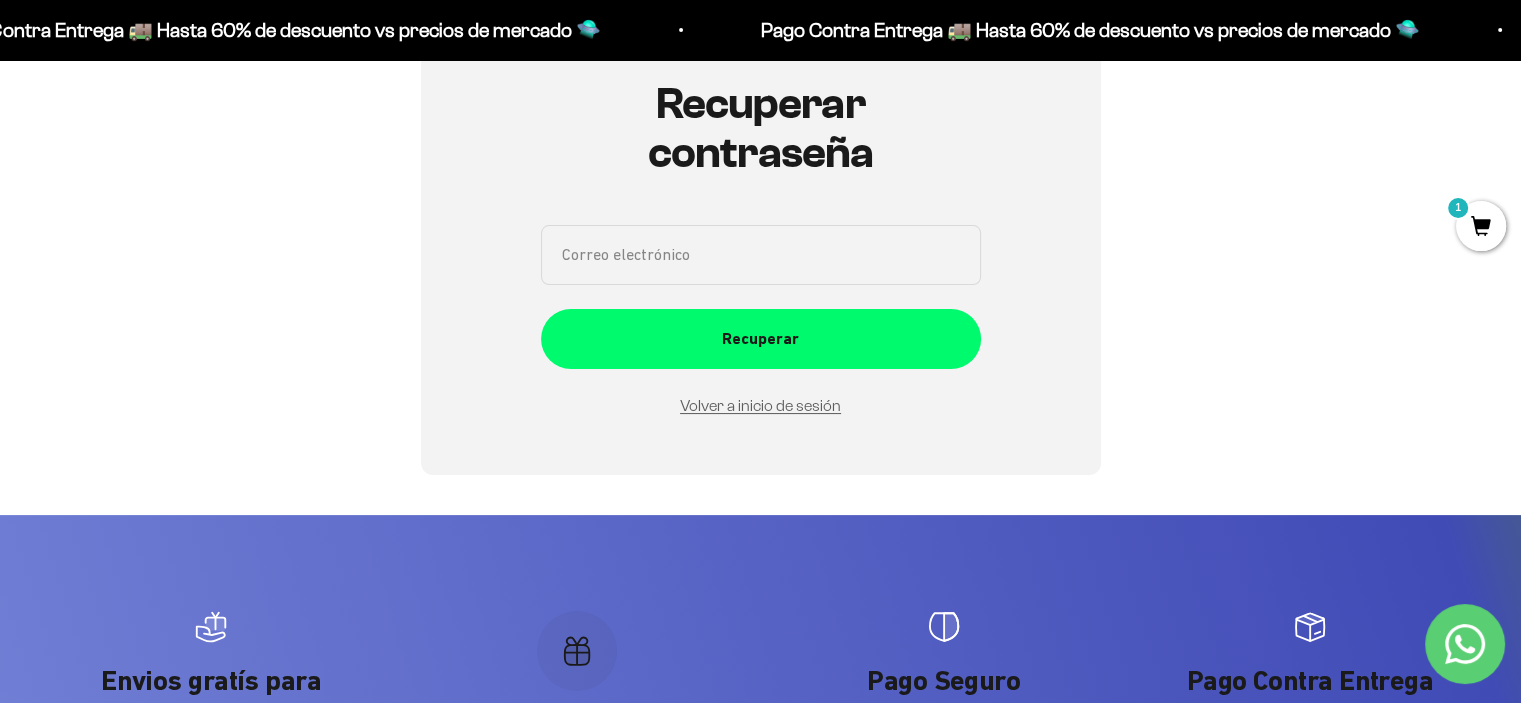 click on "Correo electrónico" at bounding box center (761, 255) 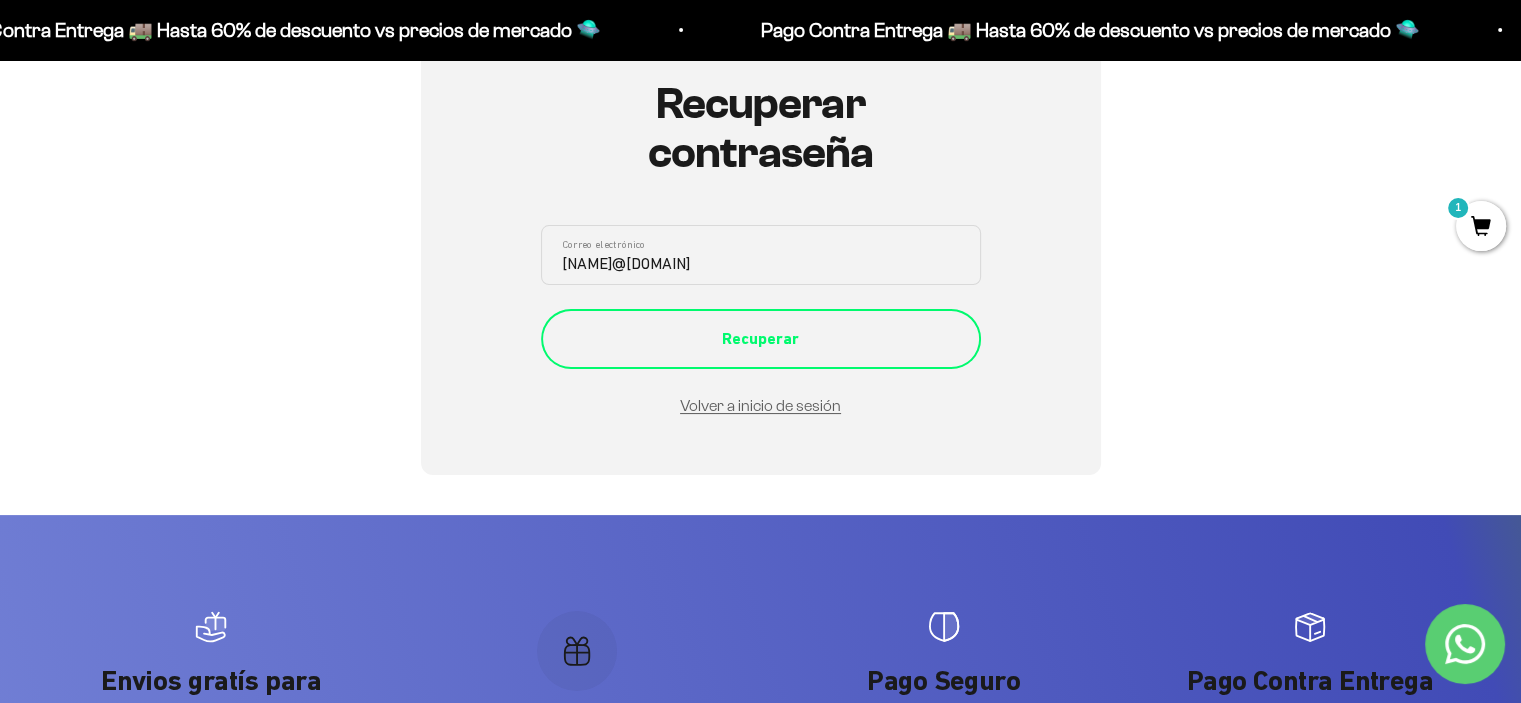 click on "Recuperar" at bounding box center [761, 339] 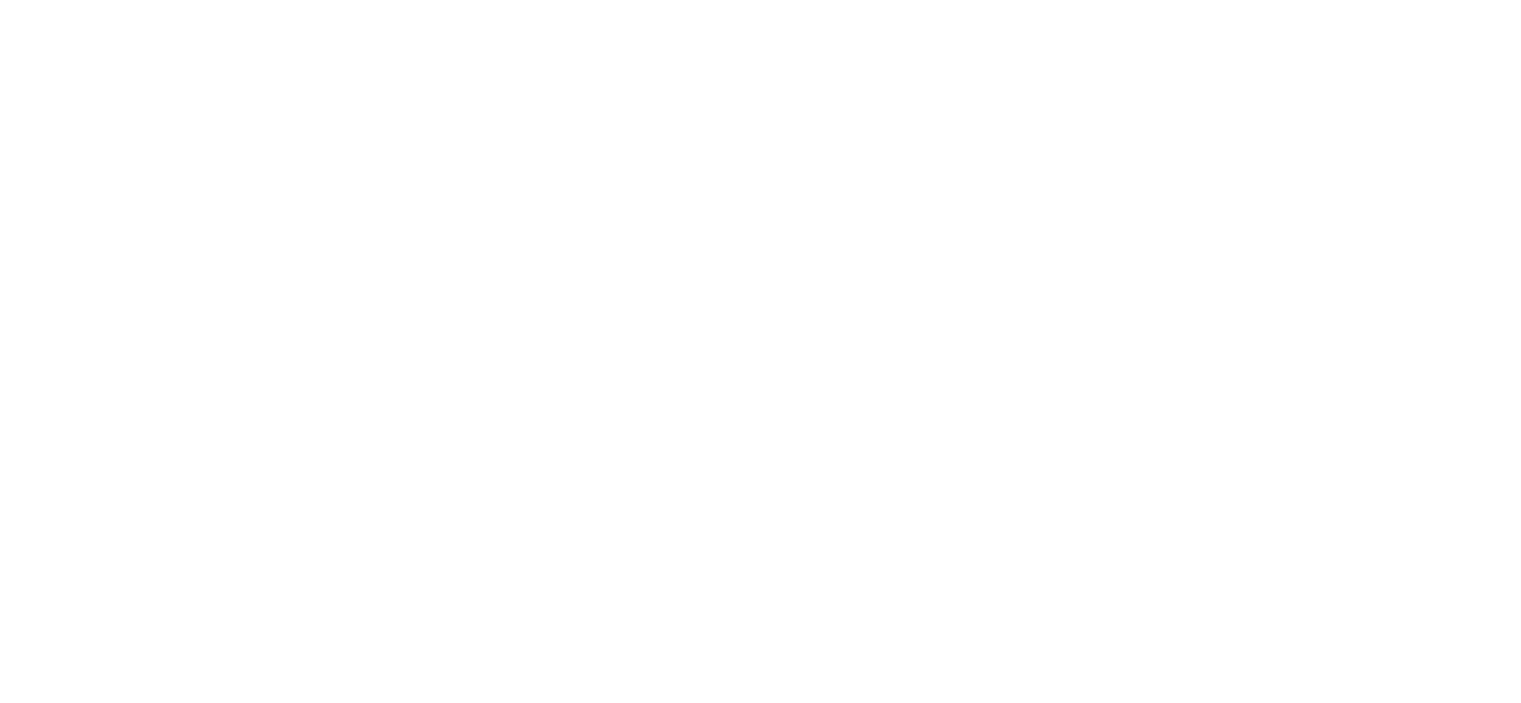 scroll, scrollTop: 0, scrollLeft: 0, axis: both 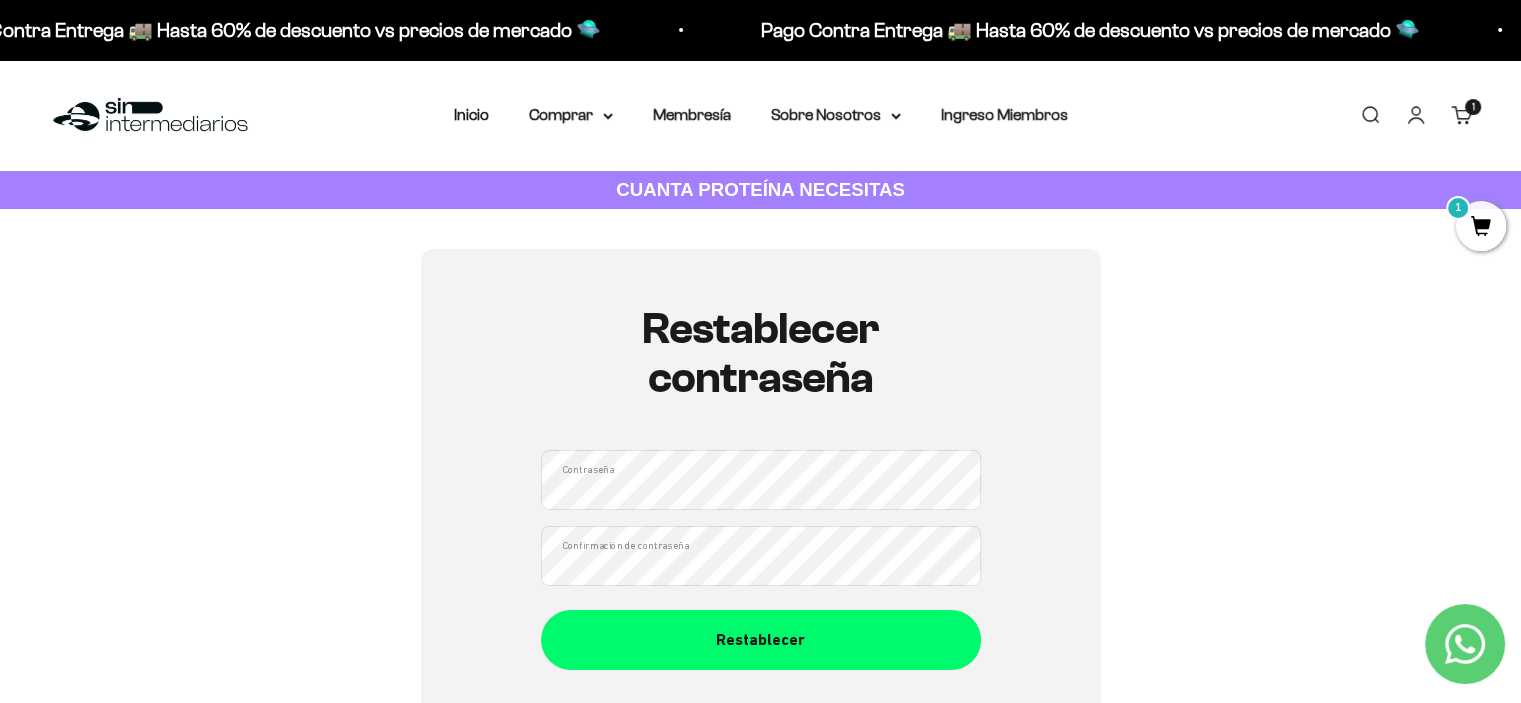 click on "Restablecer contraseña Contraseña Confirmación de contraseña
Restablecer" at bounding box center [760, 487] 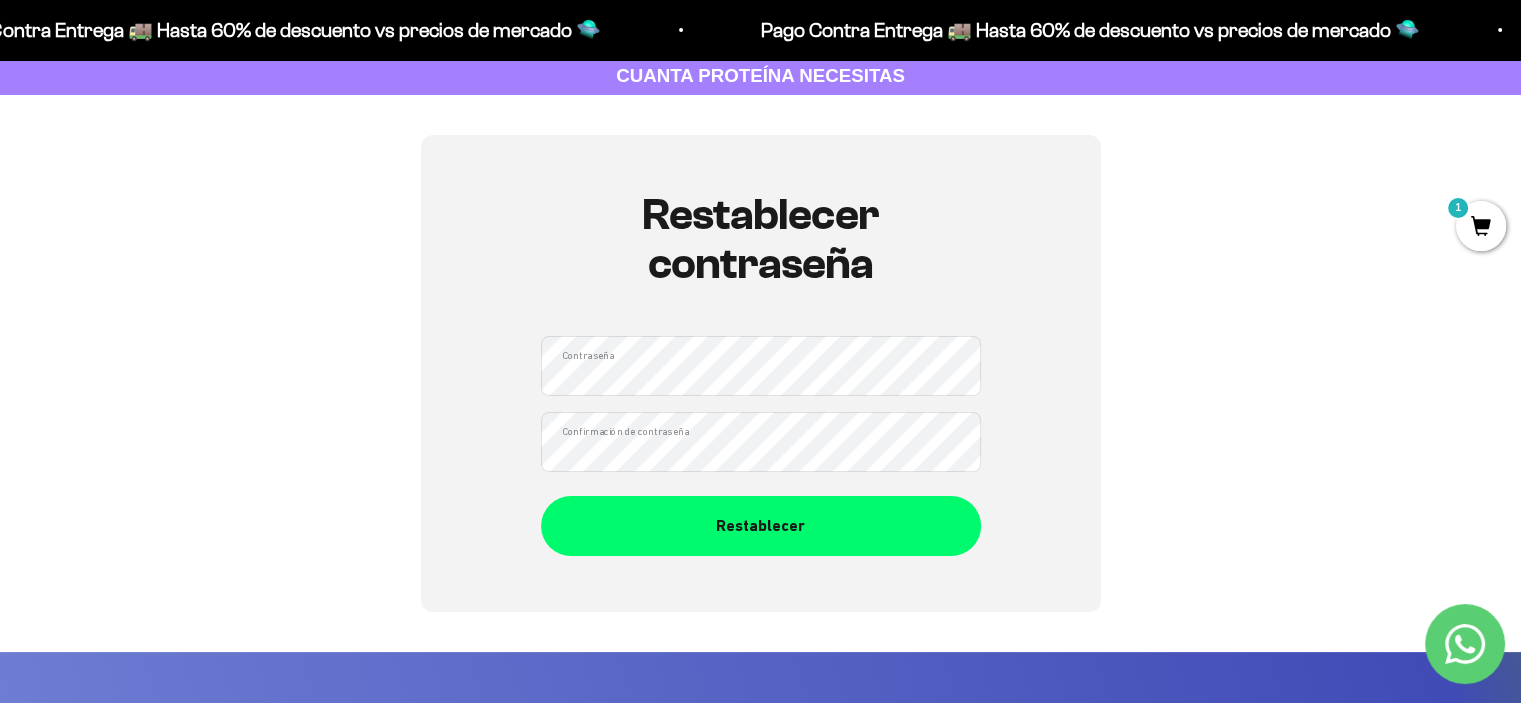scroll, scrollTop: 300, scrollLeft: 0, axis: vertical 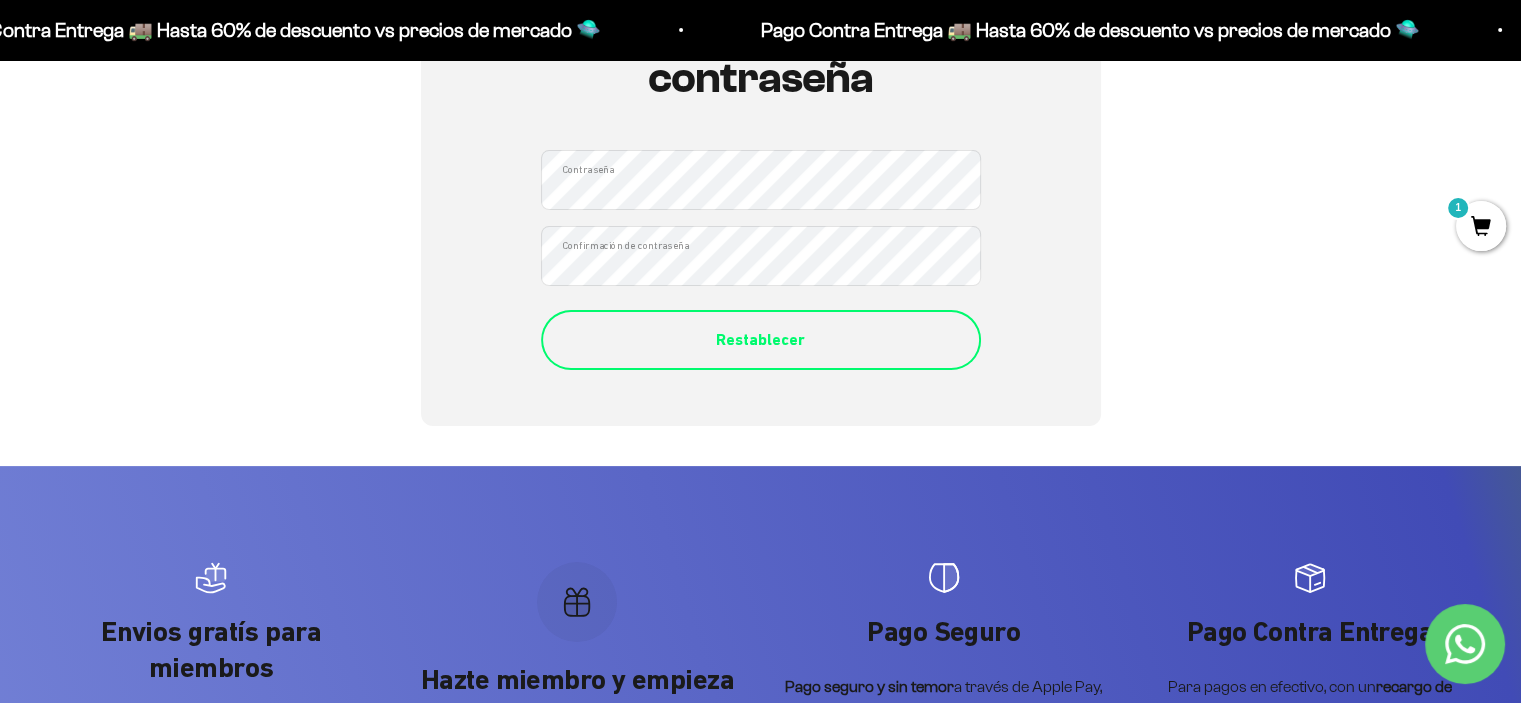 click on "Restablecer" at bounding box center (761, 340) 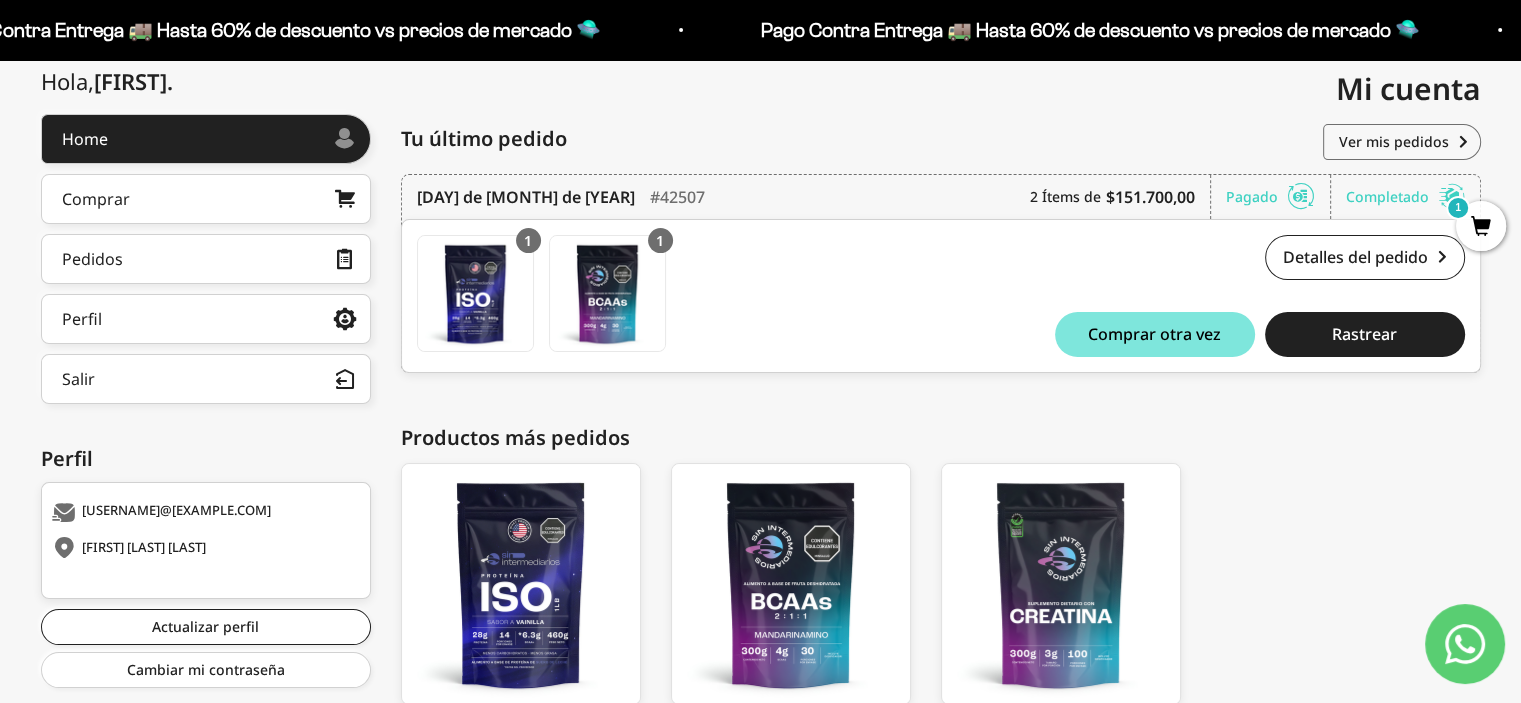 scroll, scrollTop: 0, scrollLeft: 0, axis: both 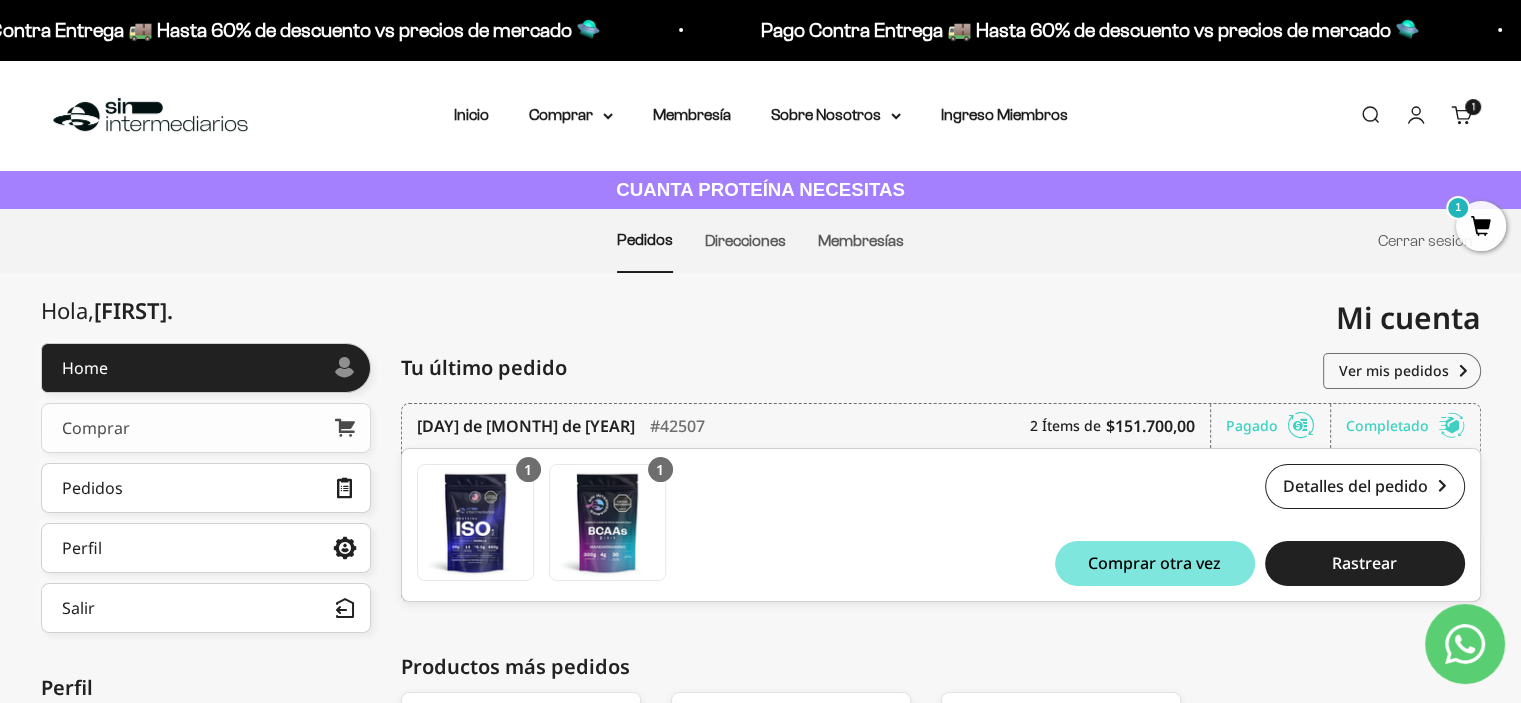 click on "Comprar" at bounding box center [206, 428] 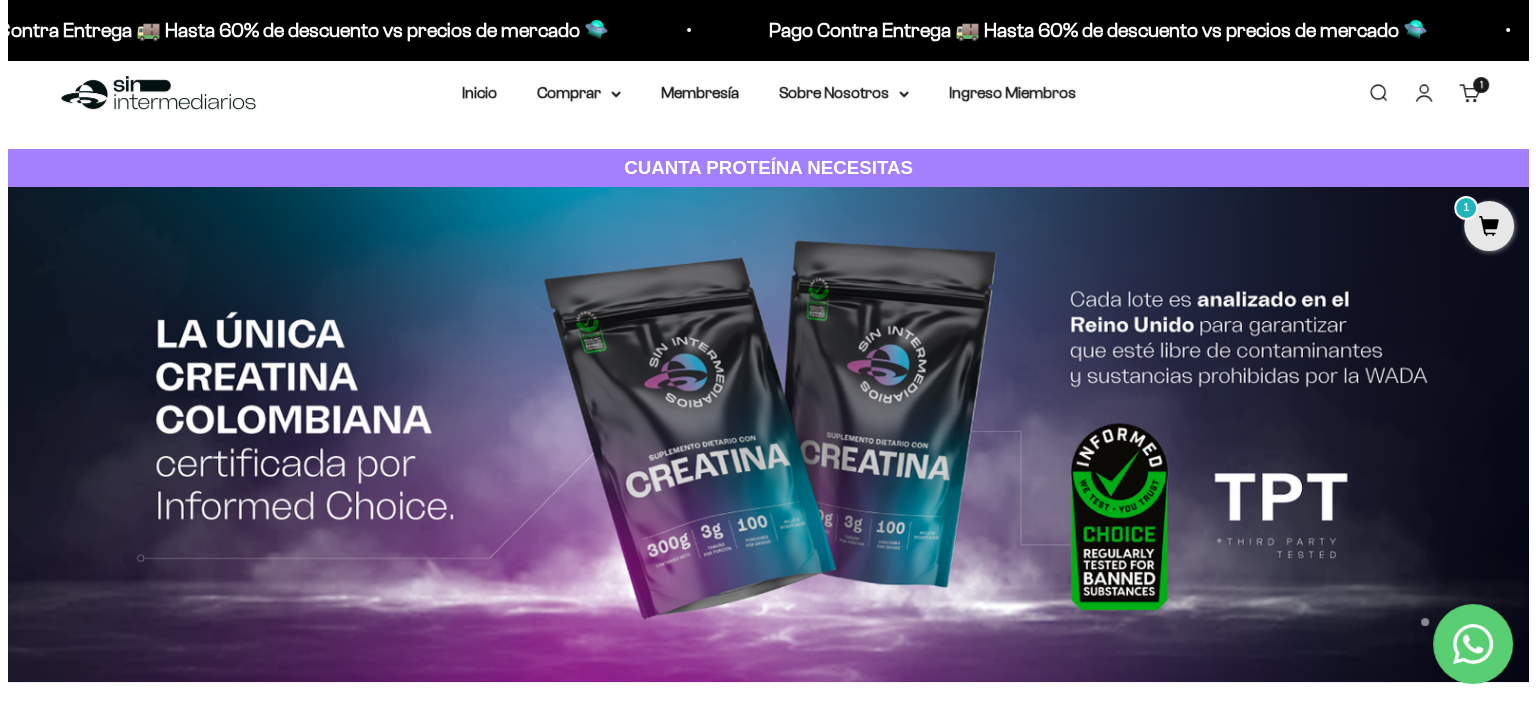 scroll, scrollTop: 0, scrollLeft: 0, axis: both 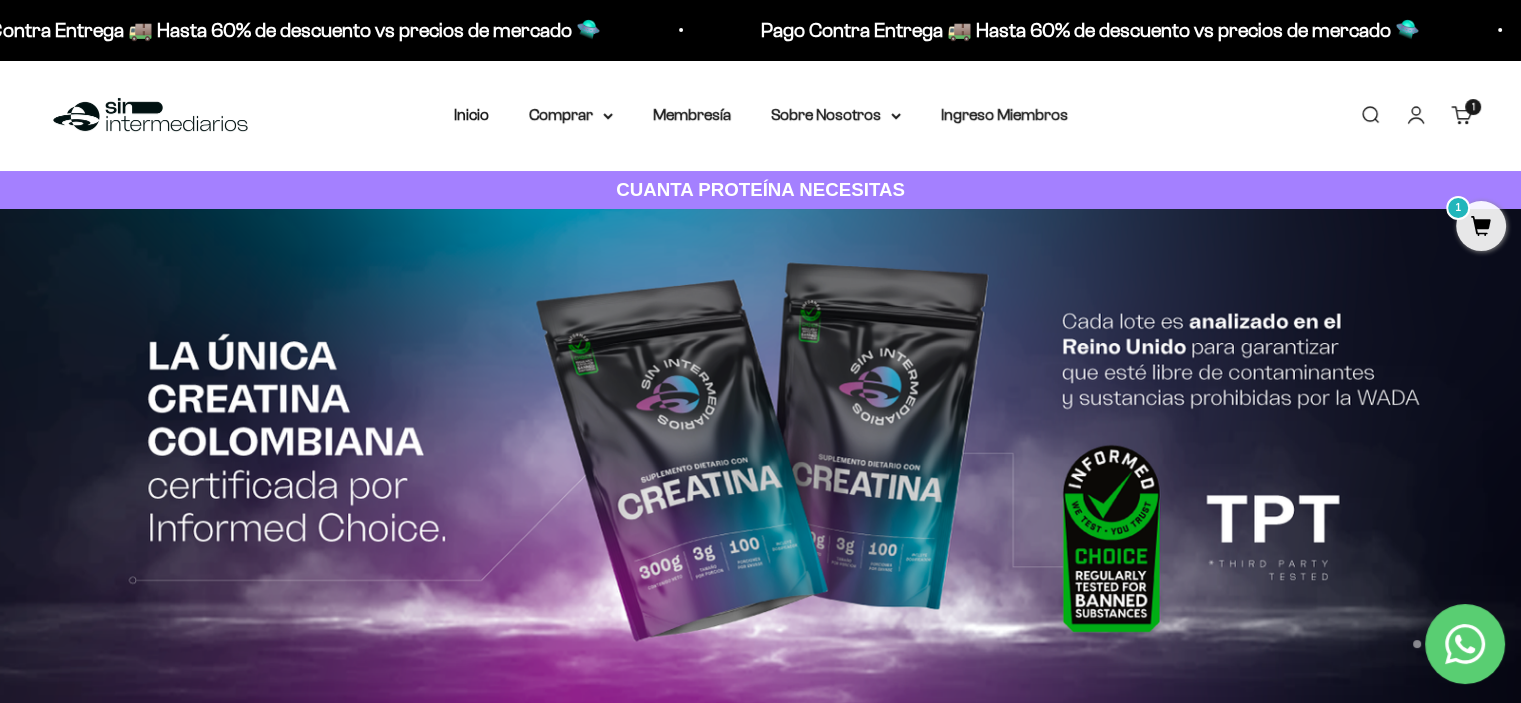 click on "1" at bounding box center [1481, 226] 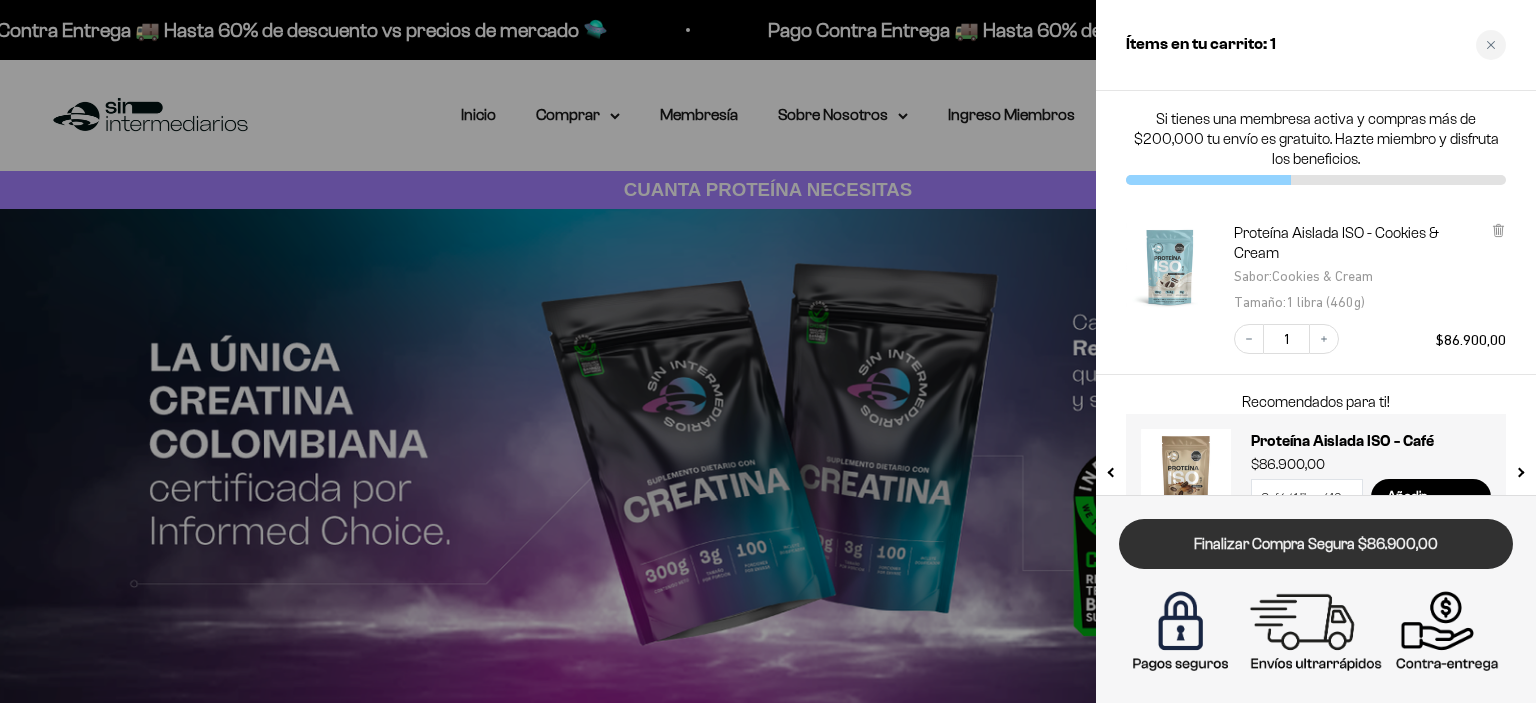 click on "Finalizar Compra Segura $86.900,00" at bounding box center (1316, 544) 